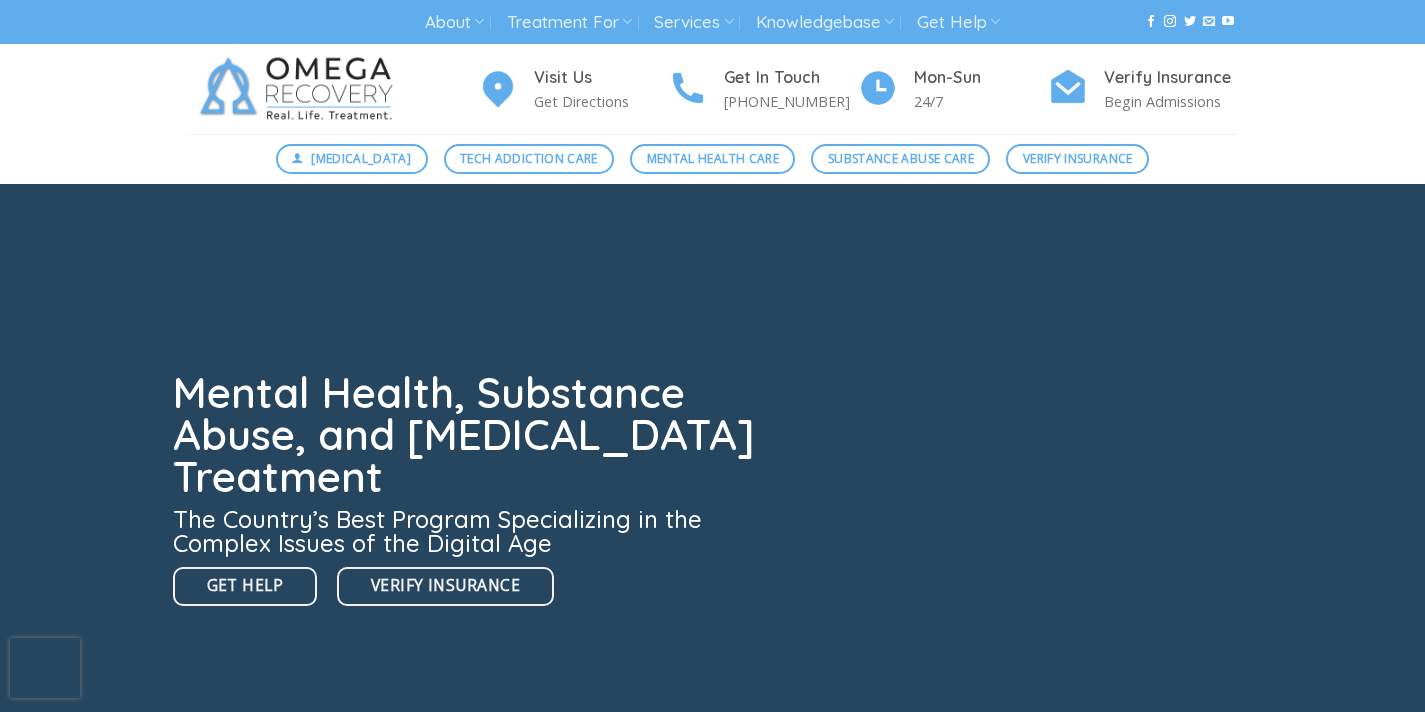 scroll, scrollTop: 0, scrollLeft: 0, axis: both 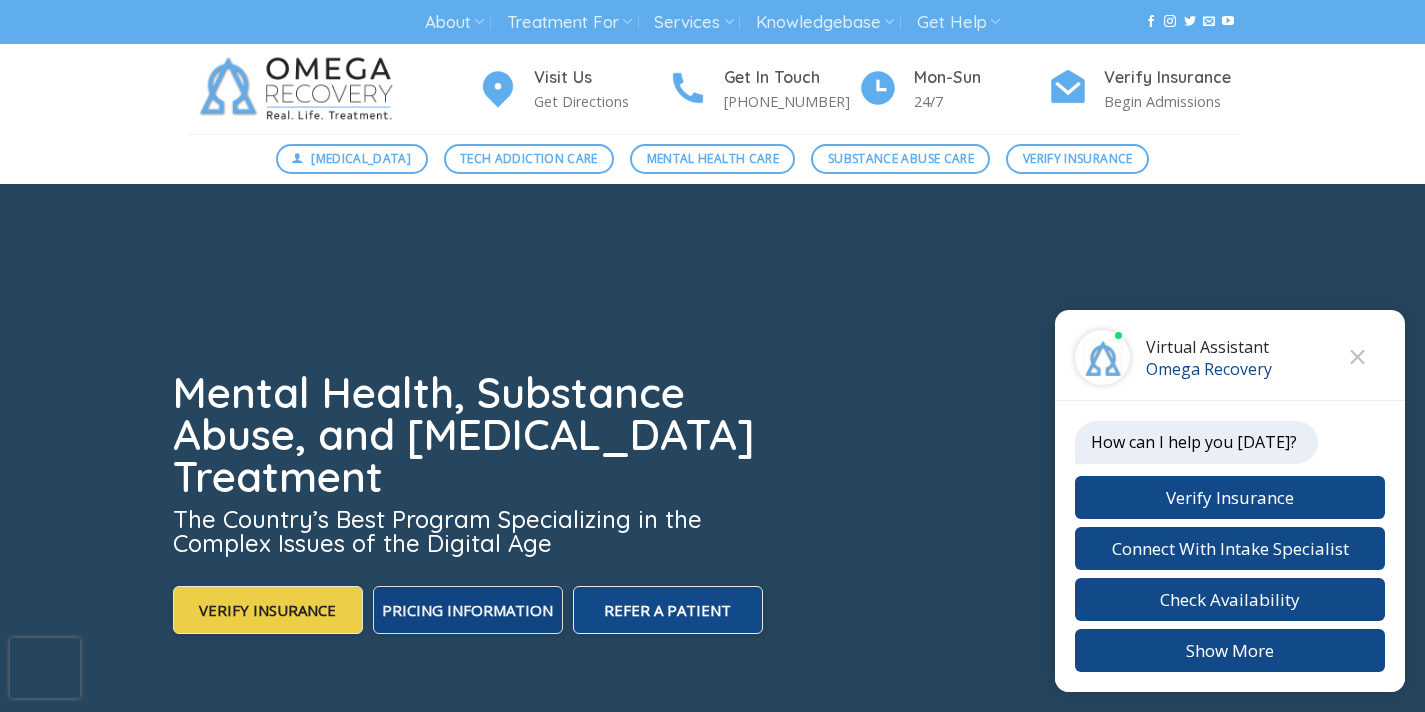click on "Pricing Information" at bounding box center (467, 610) 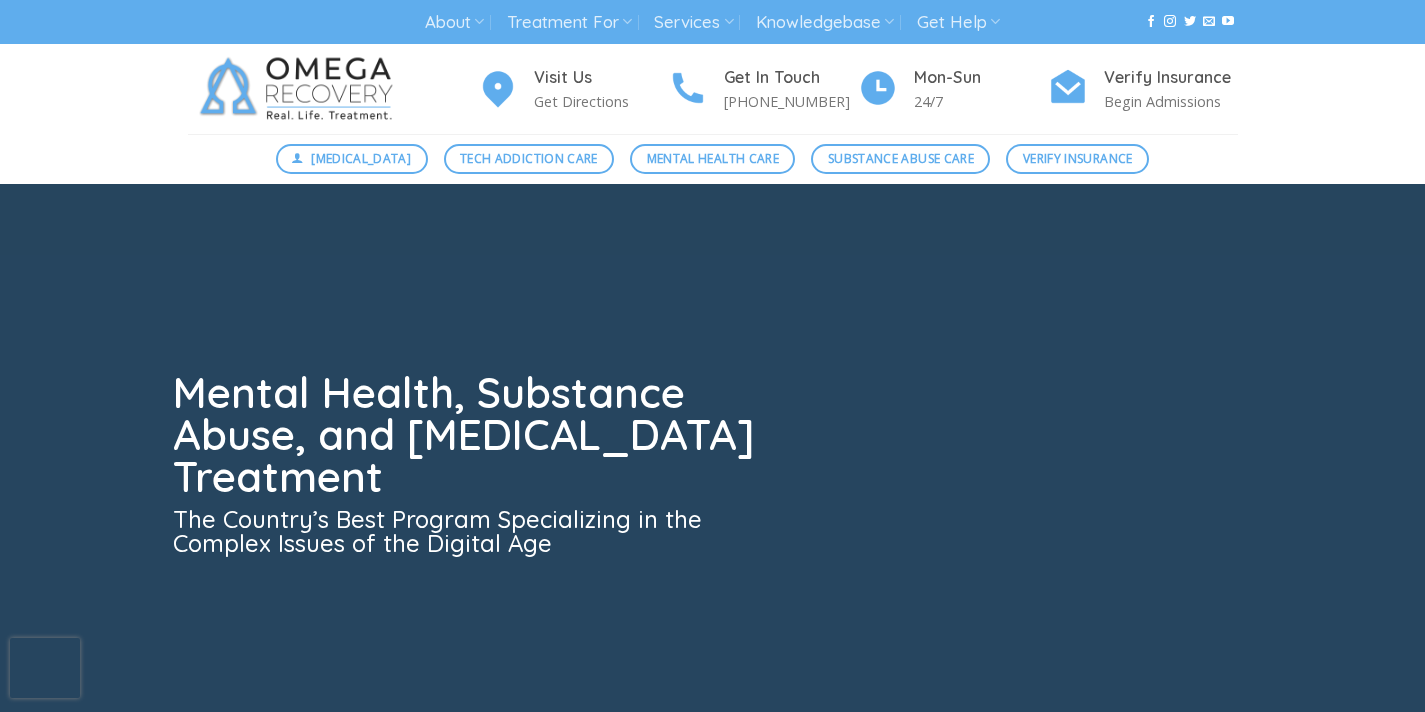 scroll, scrollTop: 0, scrollLeft: 0, axis: both 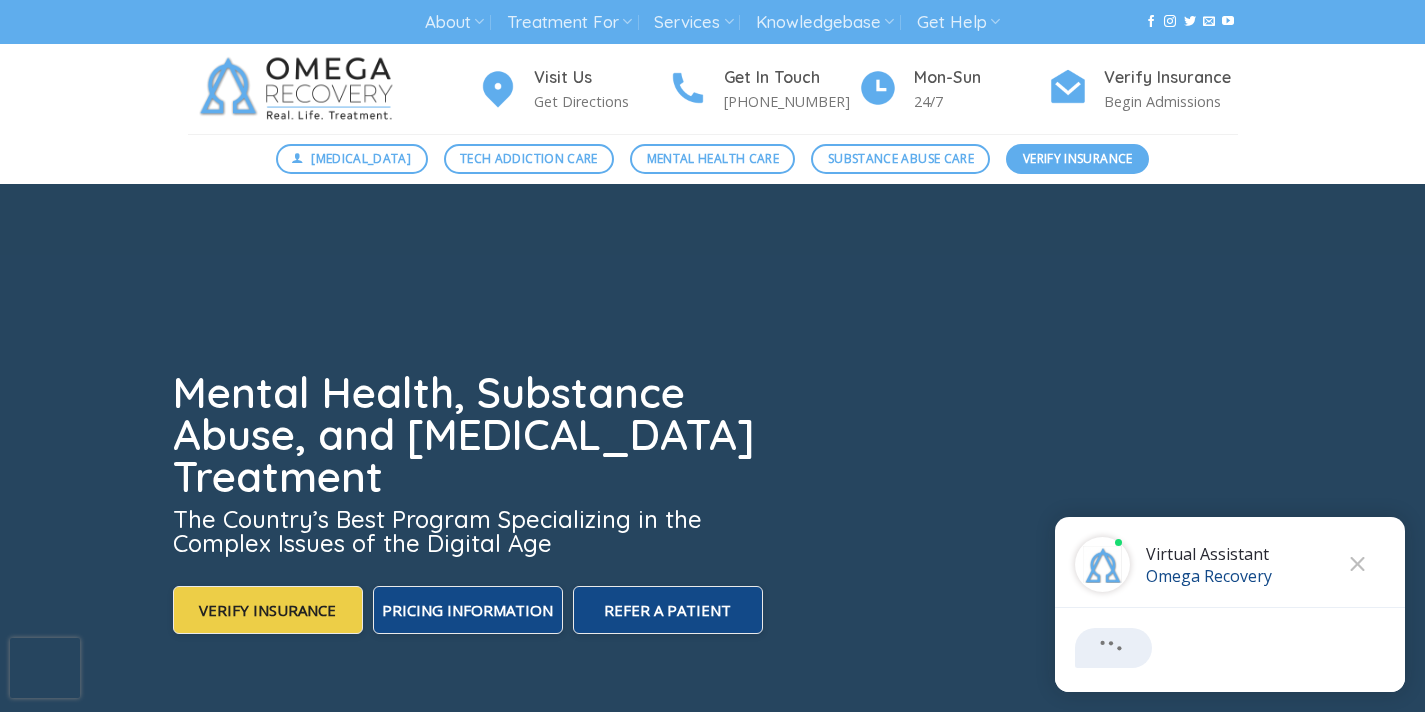 click on "Verify Insurance" at bounding box center [1078, 158] 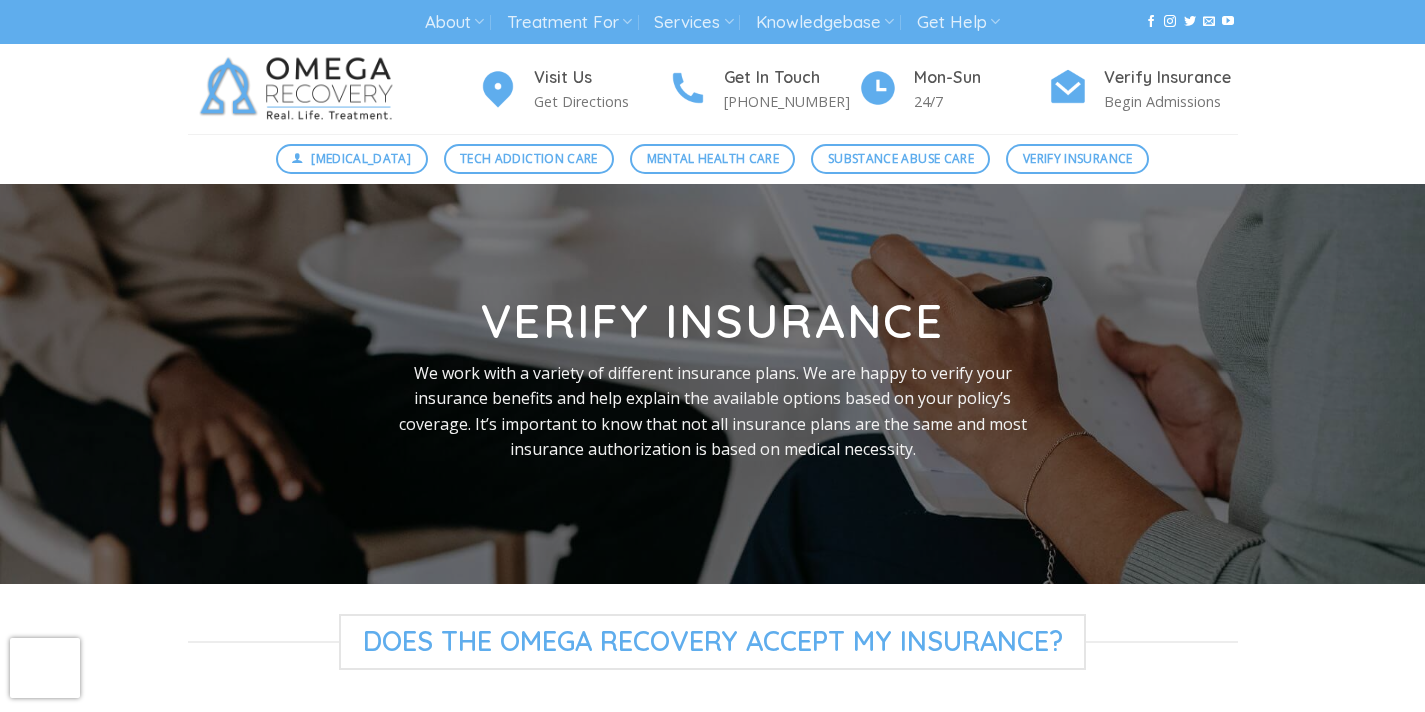 scroll, scrollTop: 0, scrollLeft: 0, axis: both 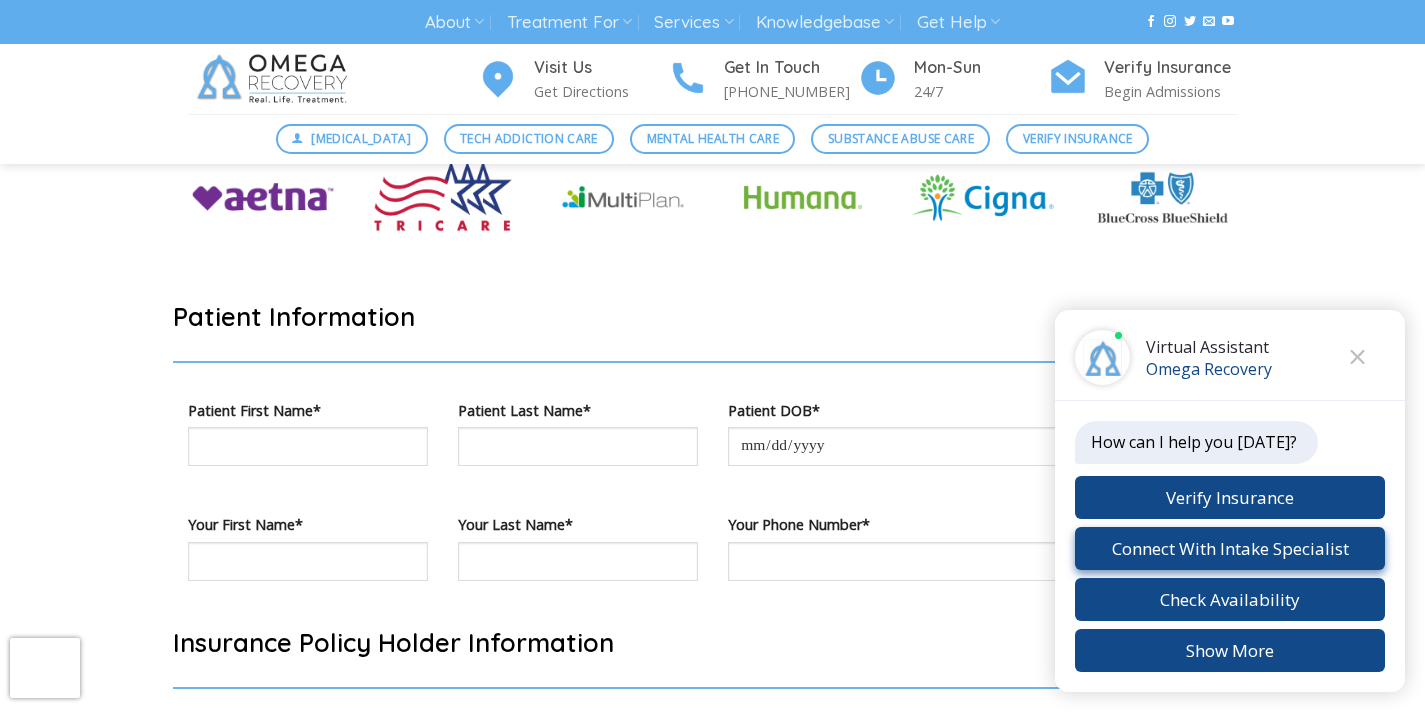 click on "Connect With Intake Specialist" at bounding box center (1230, 548) 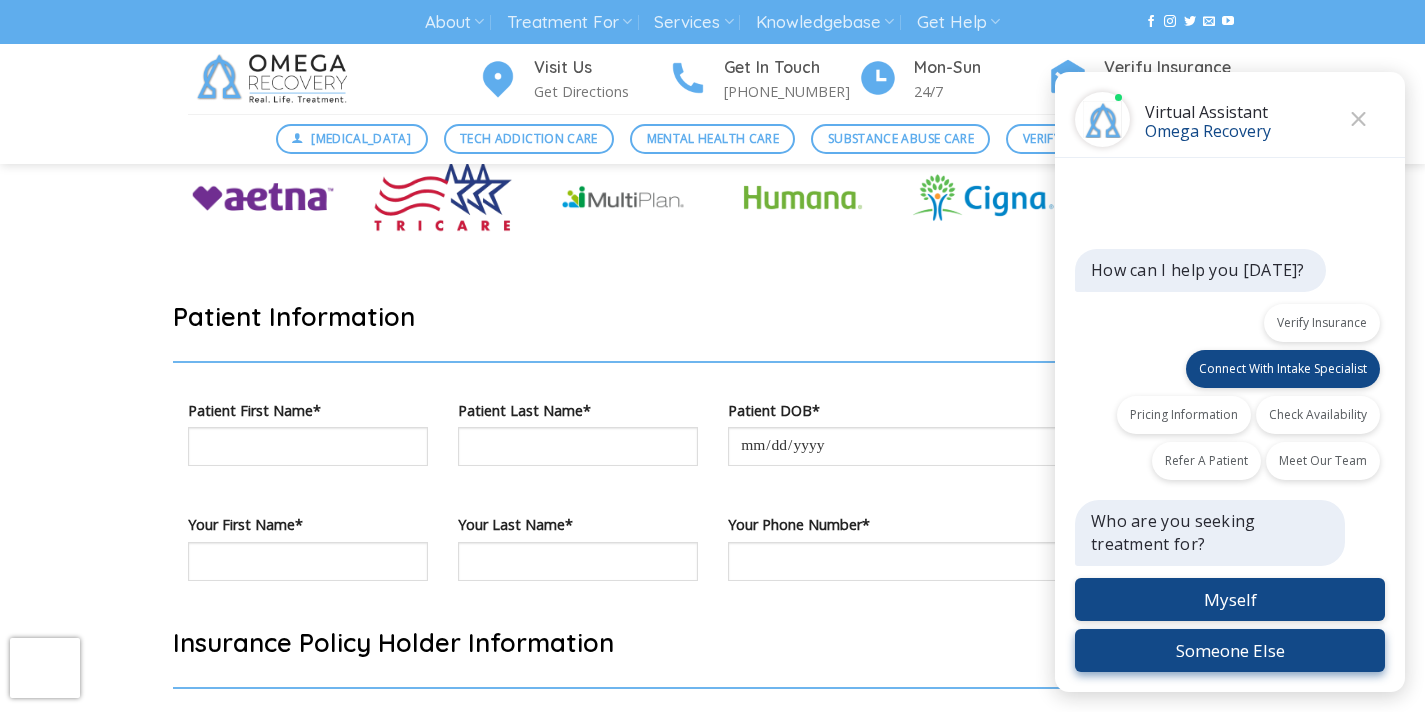 click on "Someone Else" at bounding box center [1230, 650] 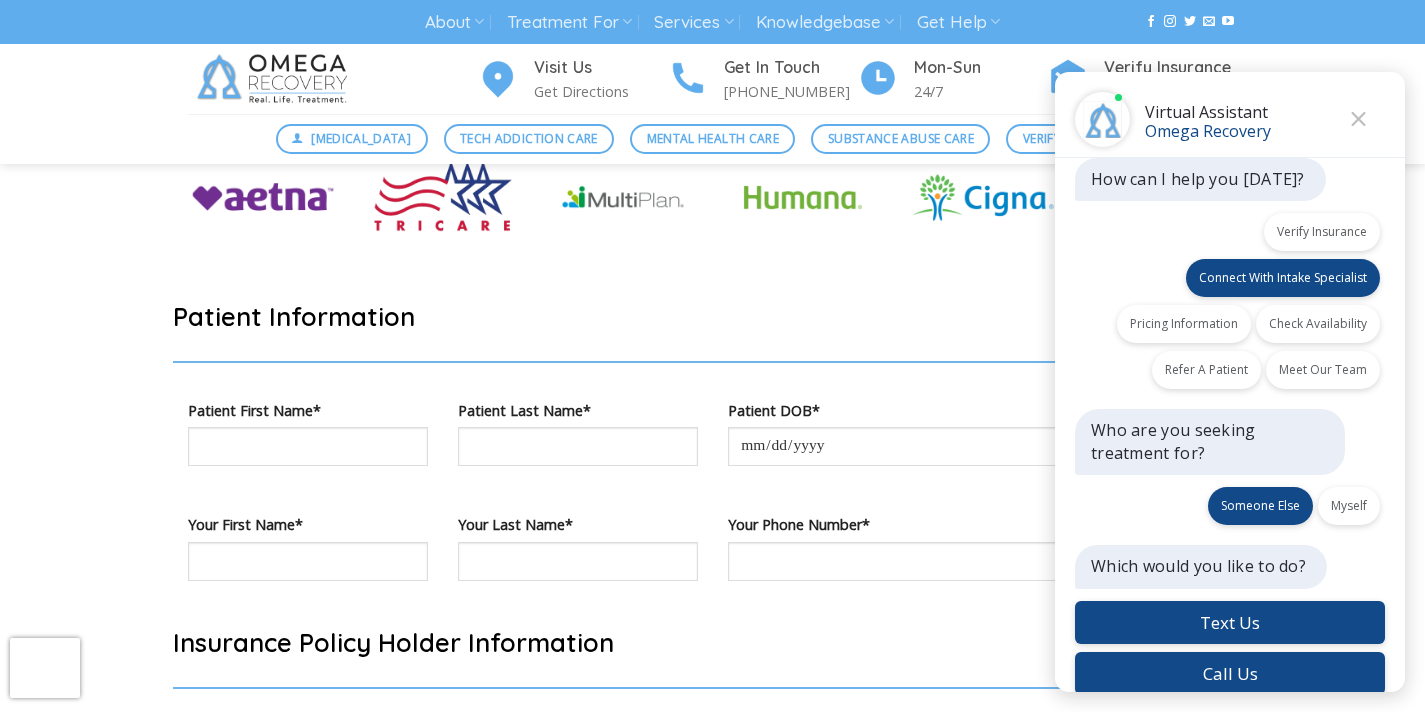 scroll, scrollTop: 21, scrollLeft: 0, axis: vertical 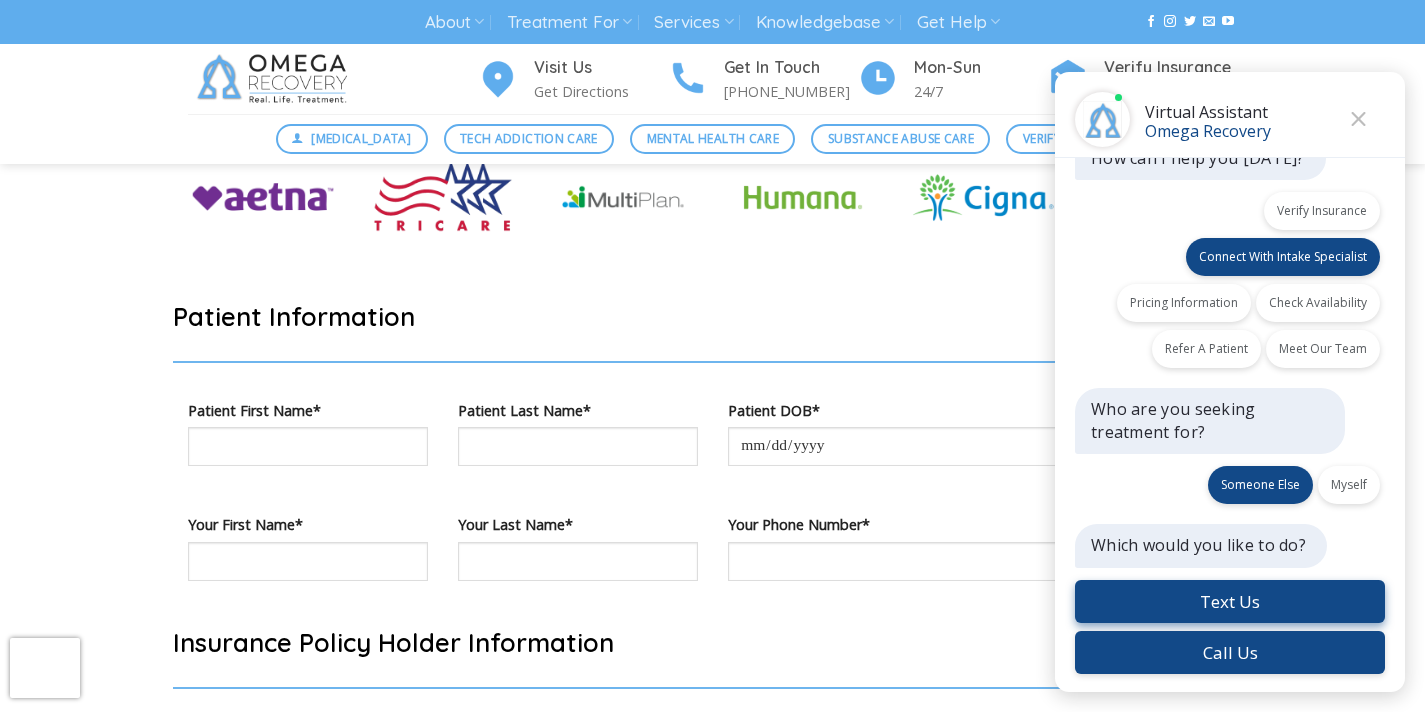 click on "Text Us" at bounding box center [1230, 601] 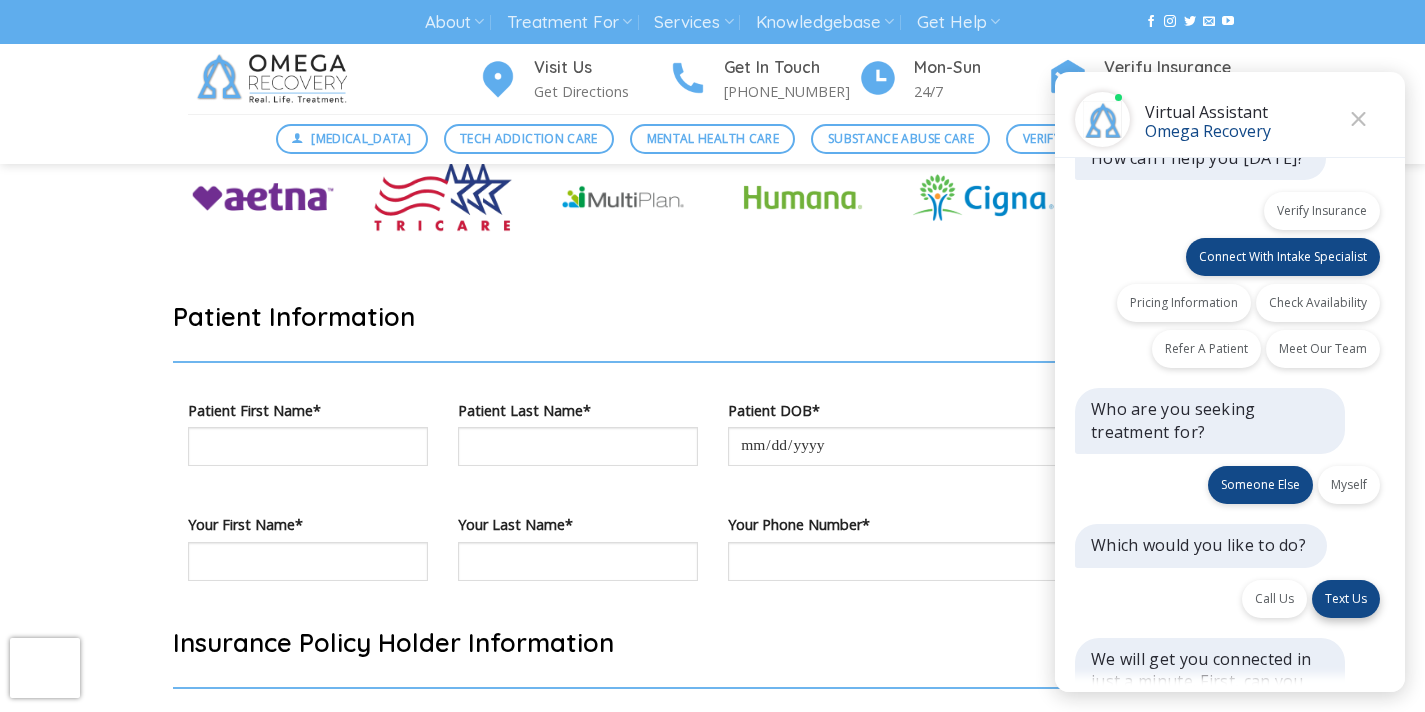 scroll, scrollTop: 251, scrollLeft: 0, axis: vertical 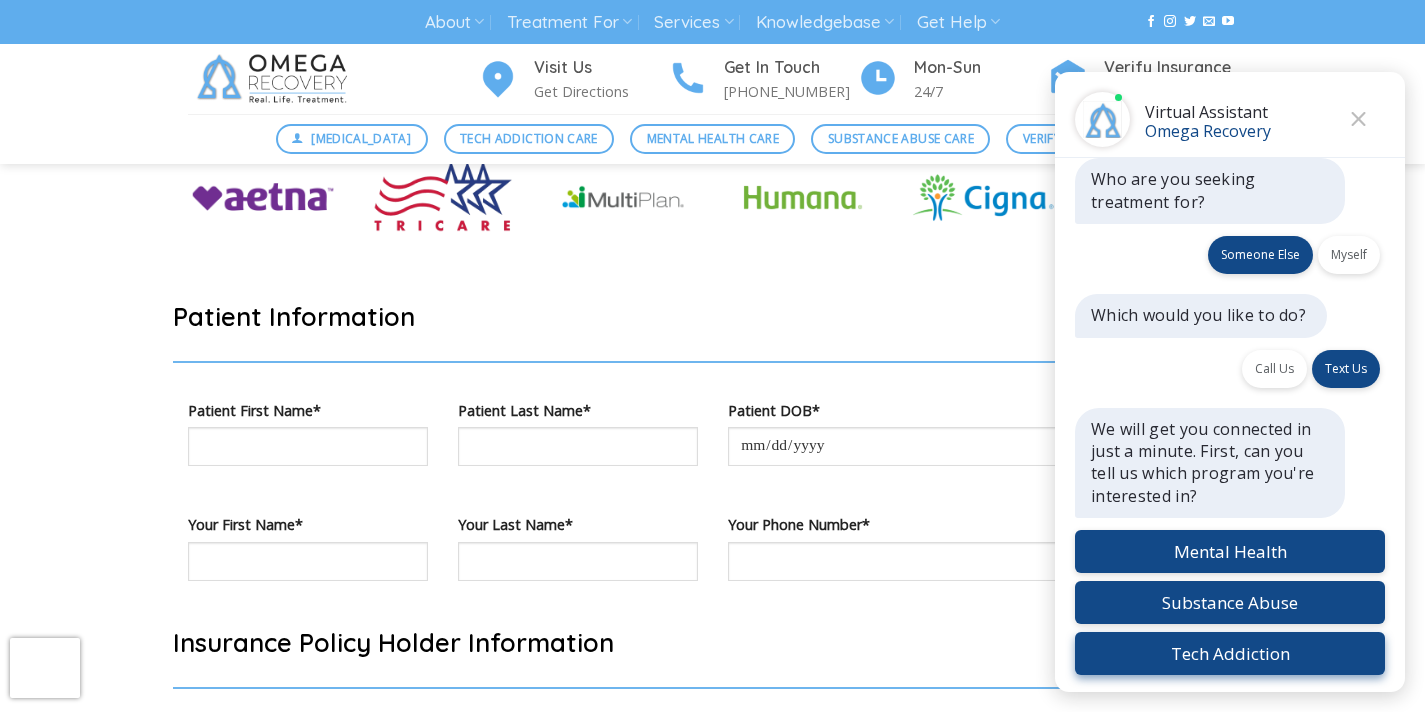 click on "Tech Addiction" at bounding box center [1230, 653] 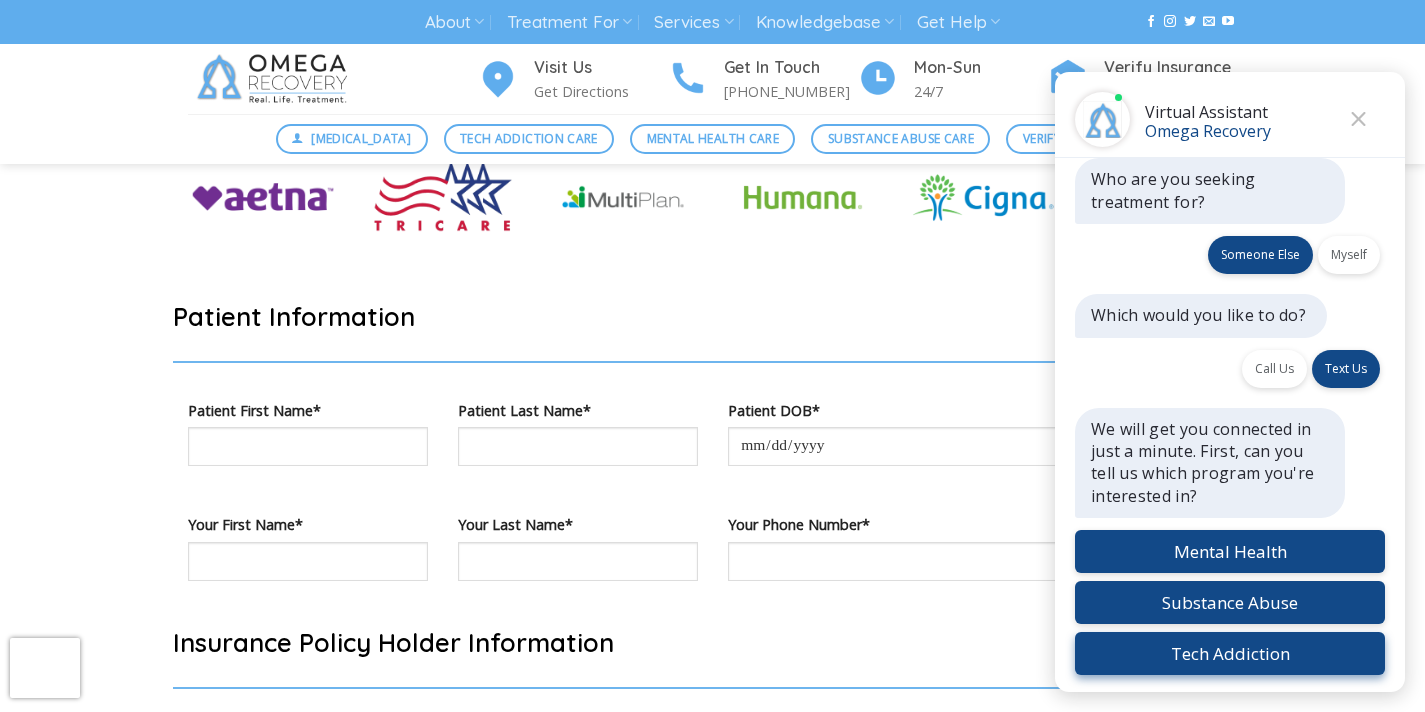 scroll, scrollTop: 333, scrollLeft: 0, axis: vertical 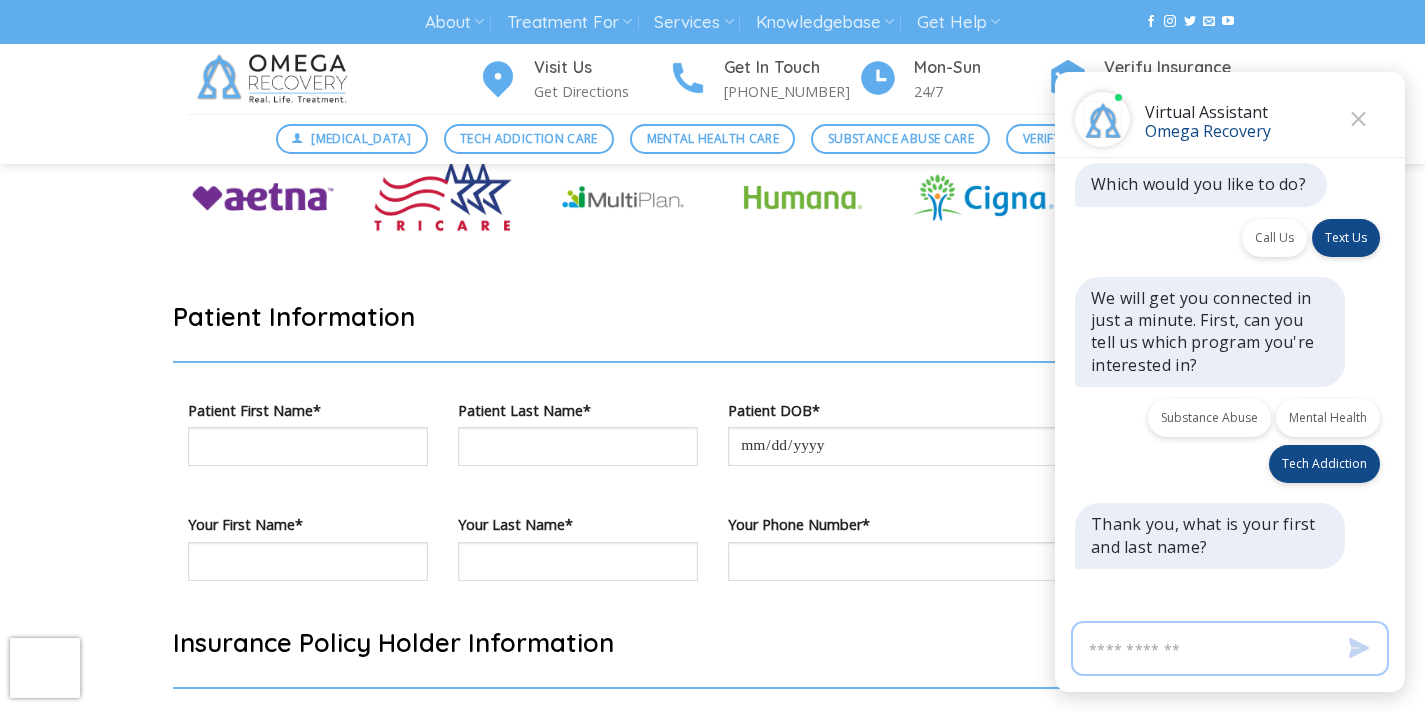 click at bounding box center [1230, 648] 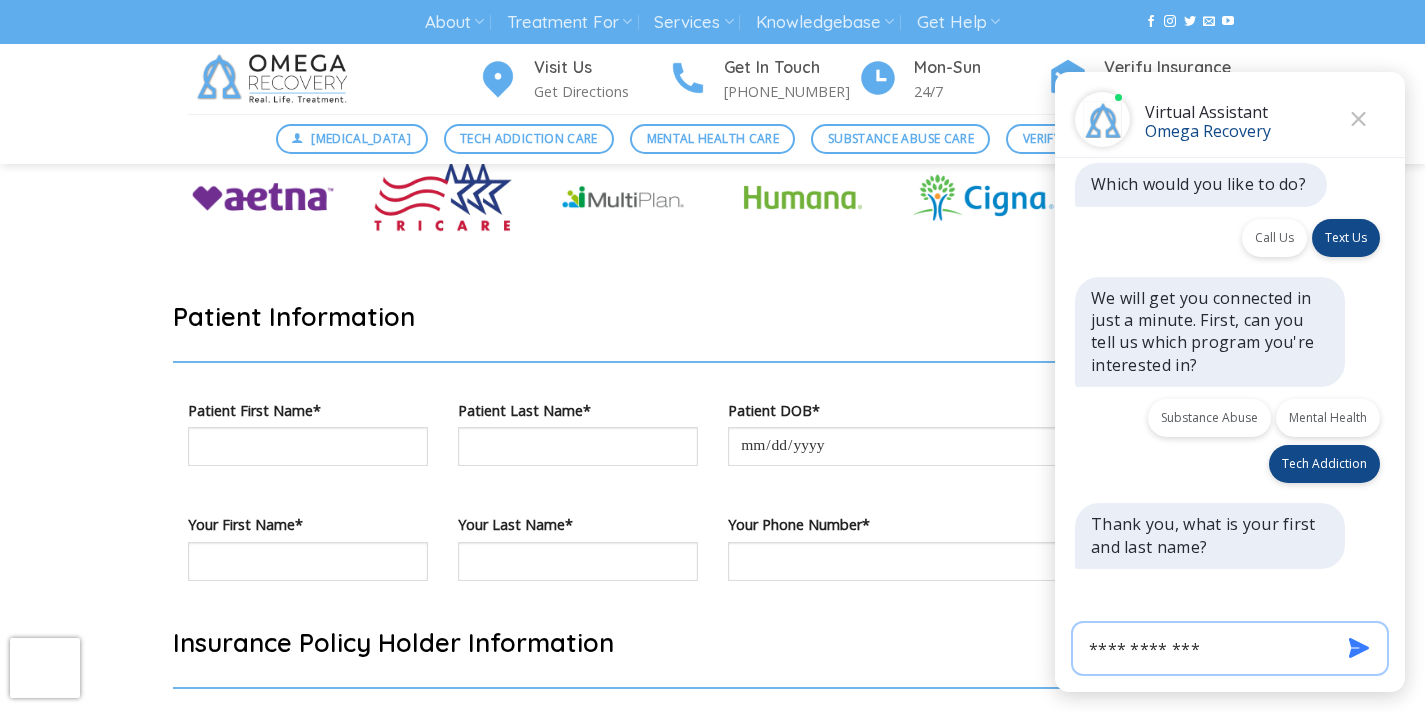 type on "**********" 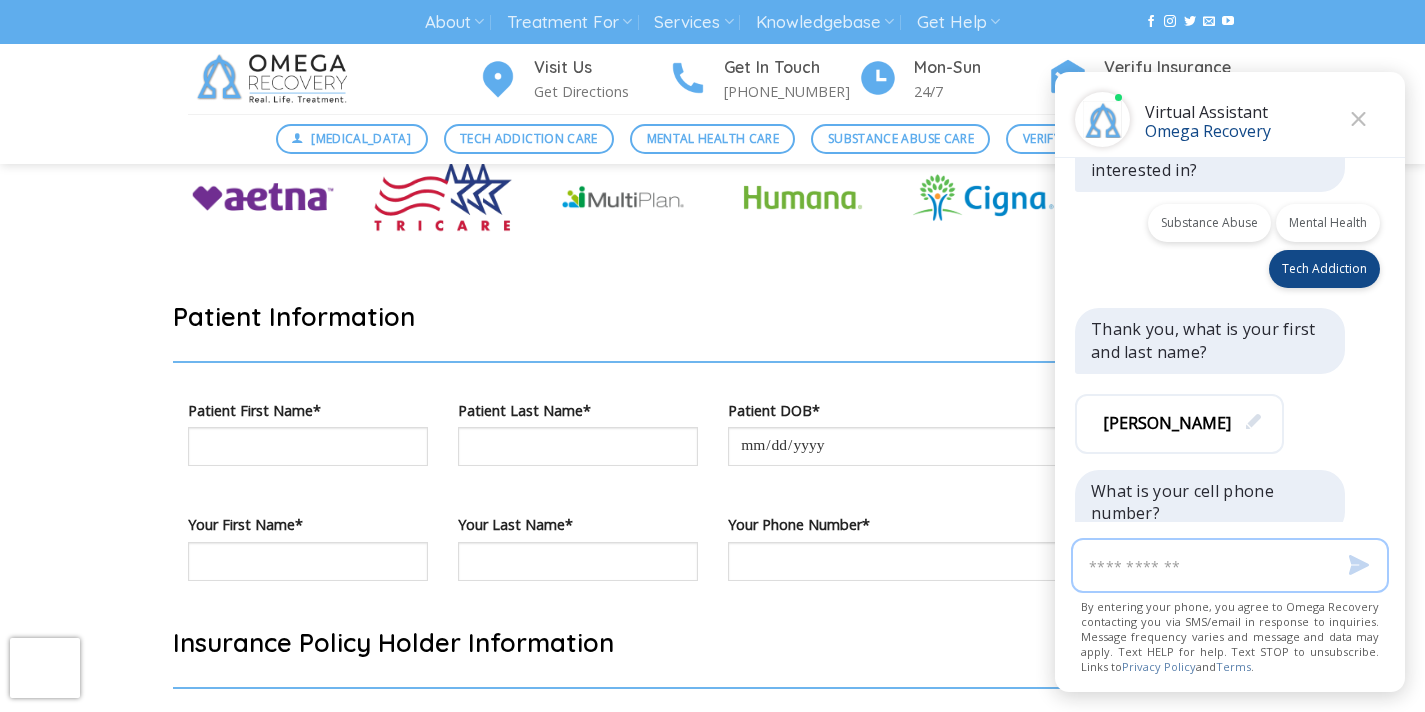 scroll, scrollTop: 626, scrollLeft: 0, axis: vertical 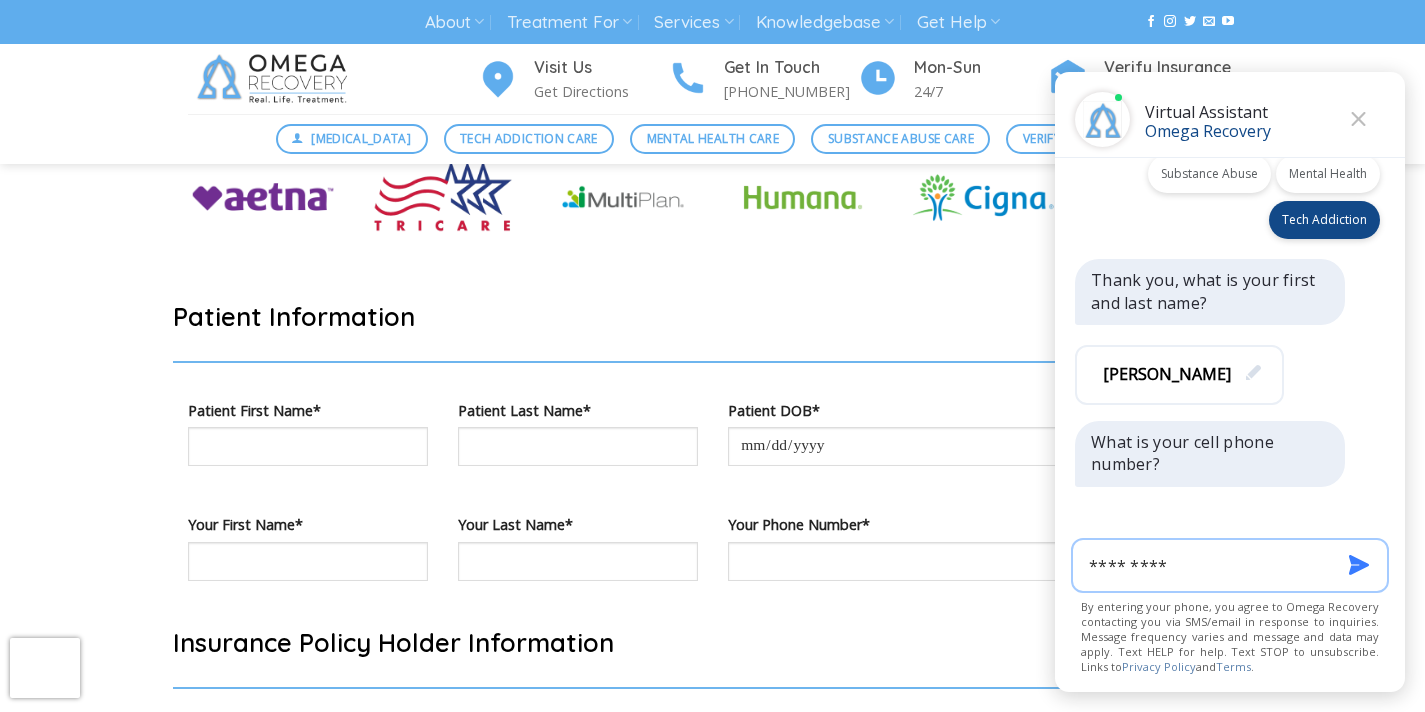 type on "**********" 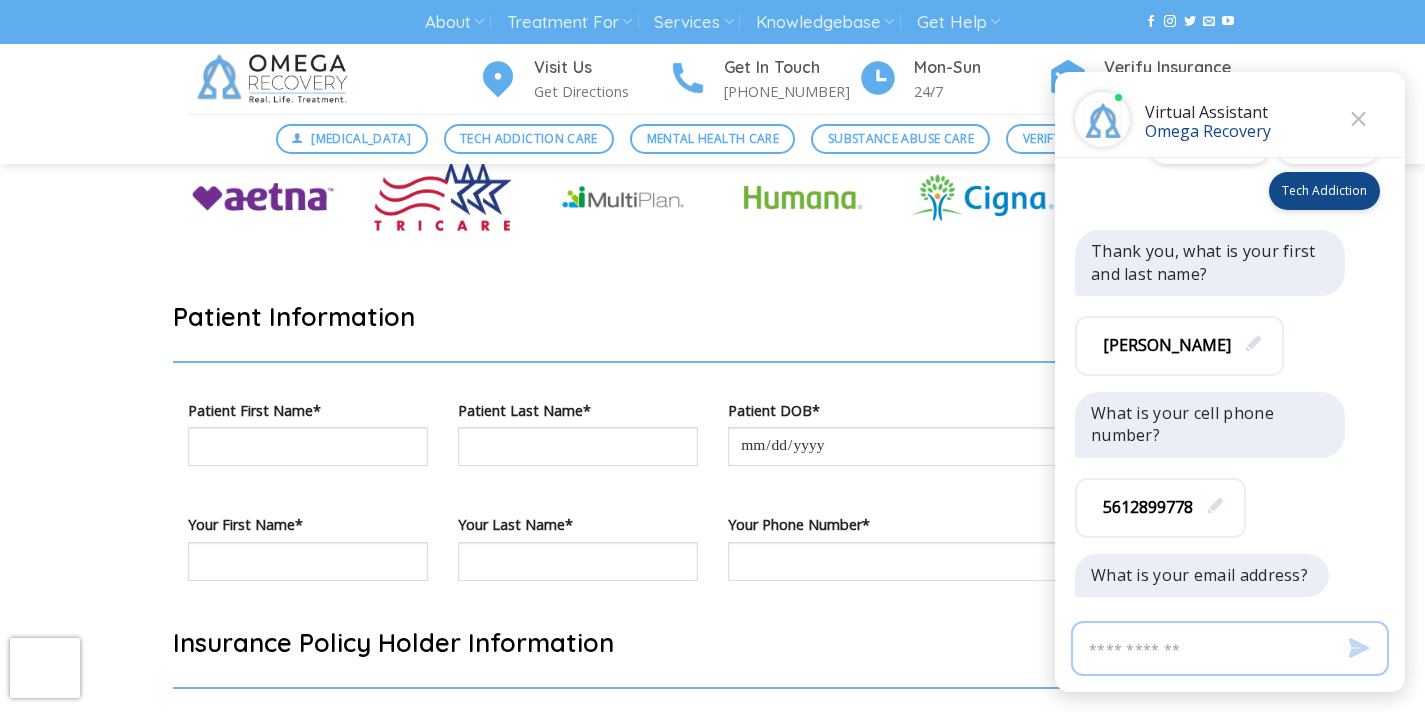 scroll, scrollTop: 682, scrollLeft: 0, axis: vertical 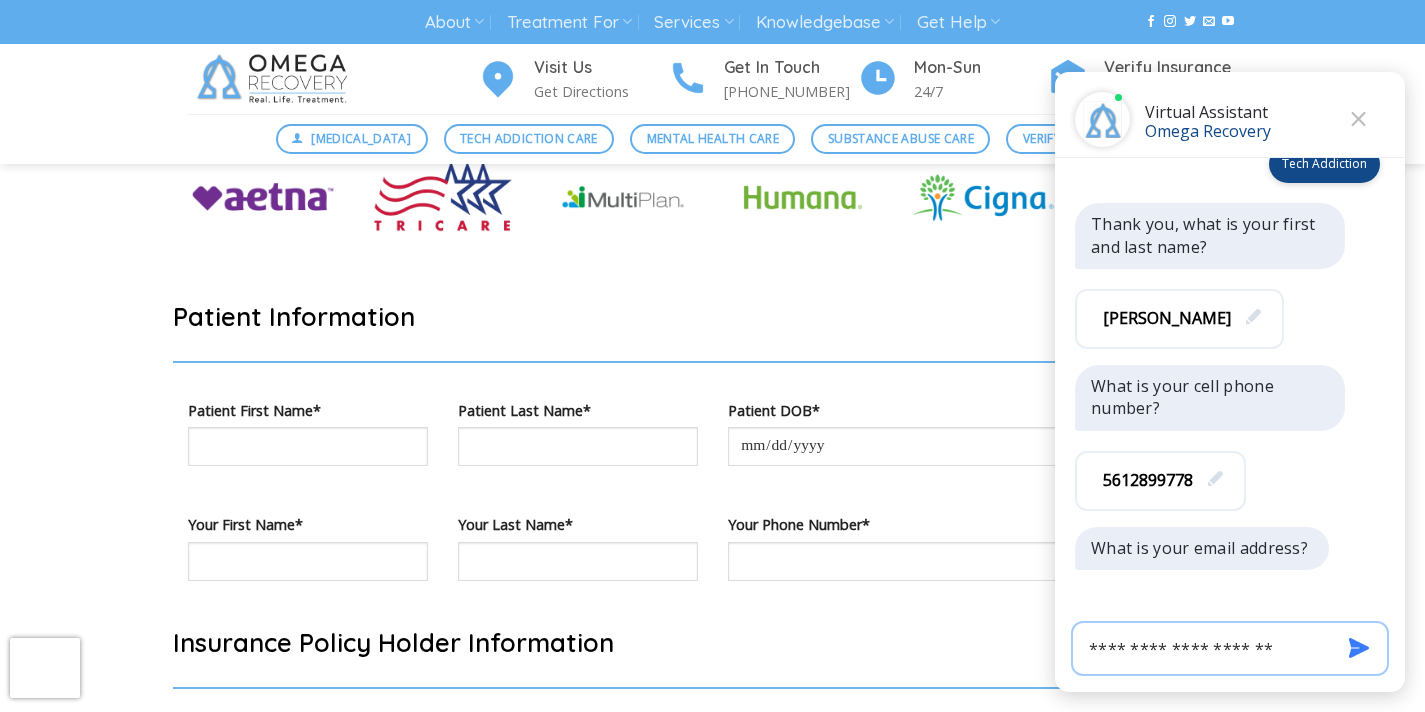 type on "**********" 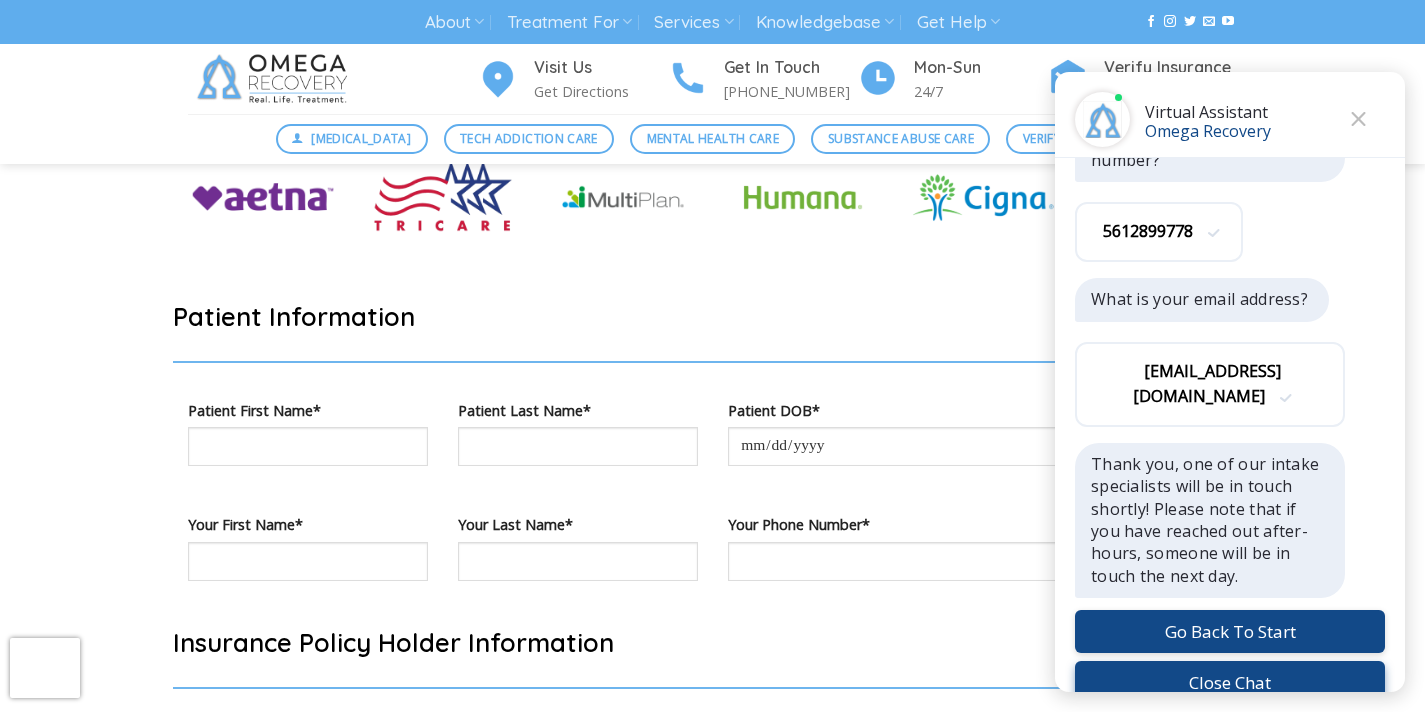 scroll, scrollTop: 974, scrollLeft: 0, axis: vertical 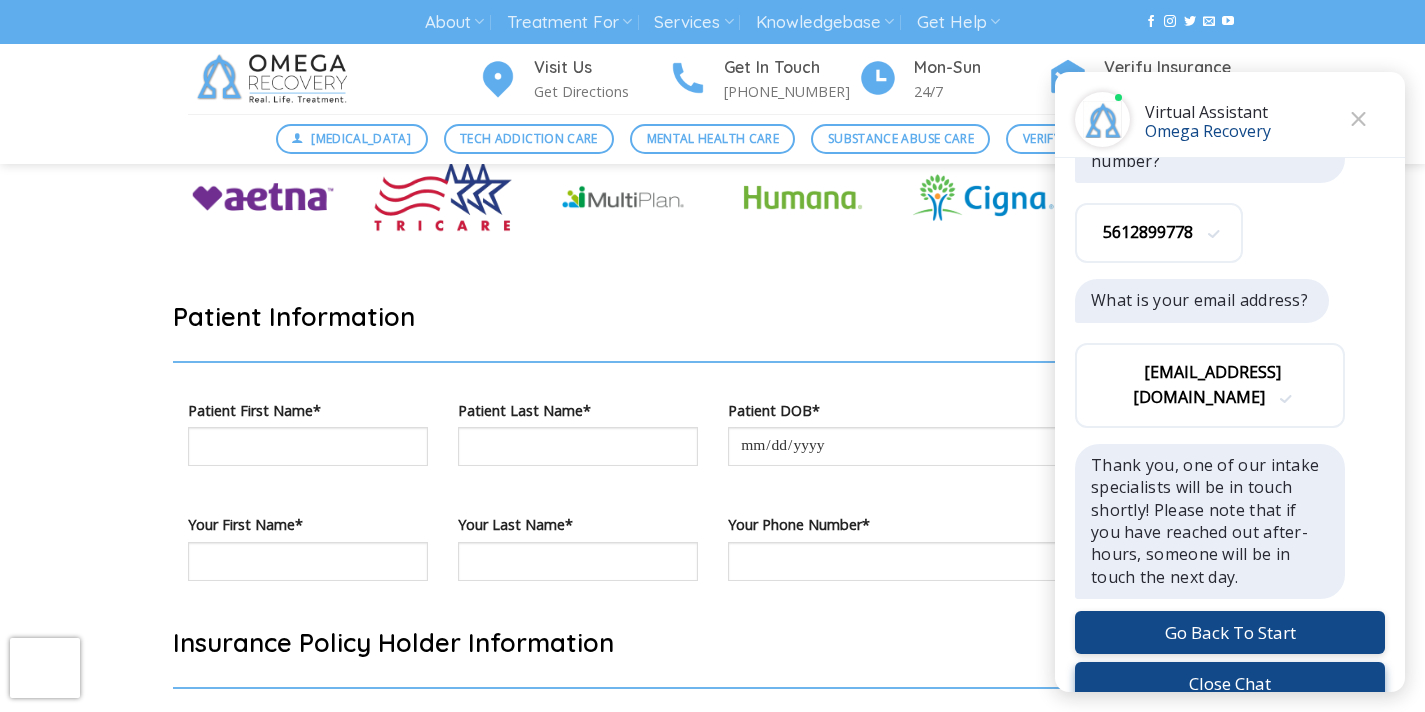 click on "Close Chat" at bounding box center (1230, 683) 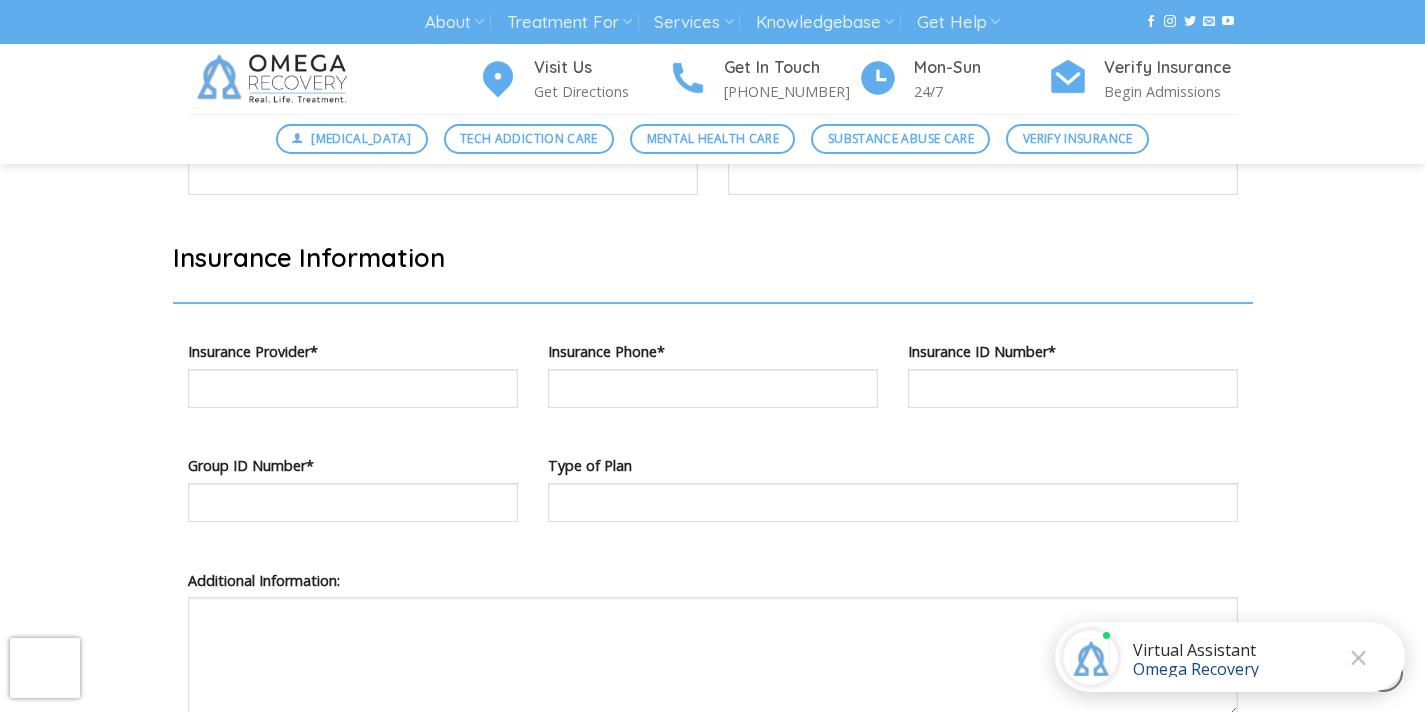 scroll, scrollTop: 1735, scrollLeft: 0, axis: vertical 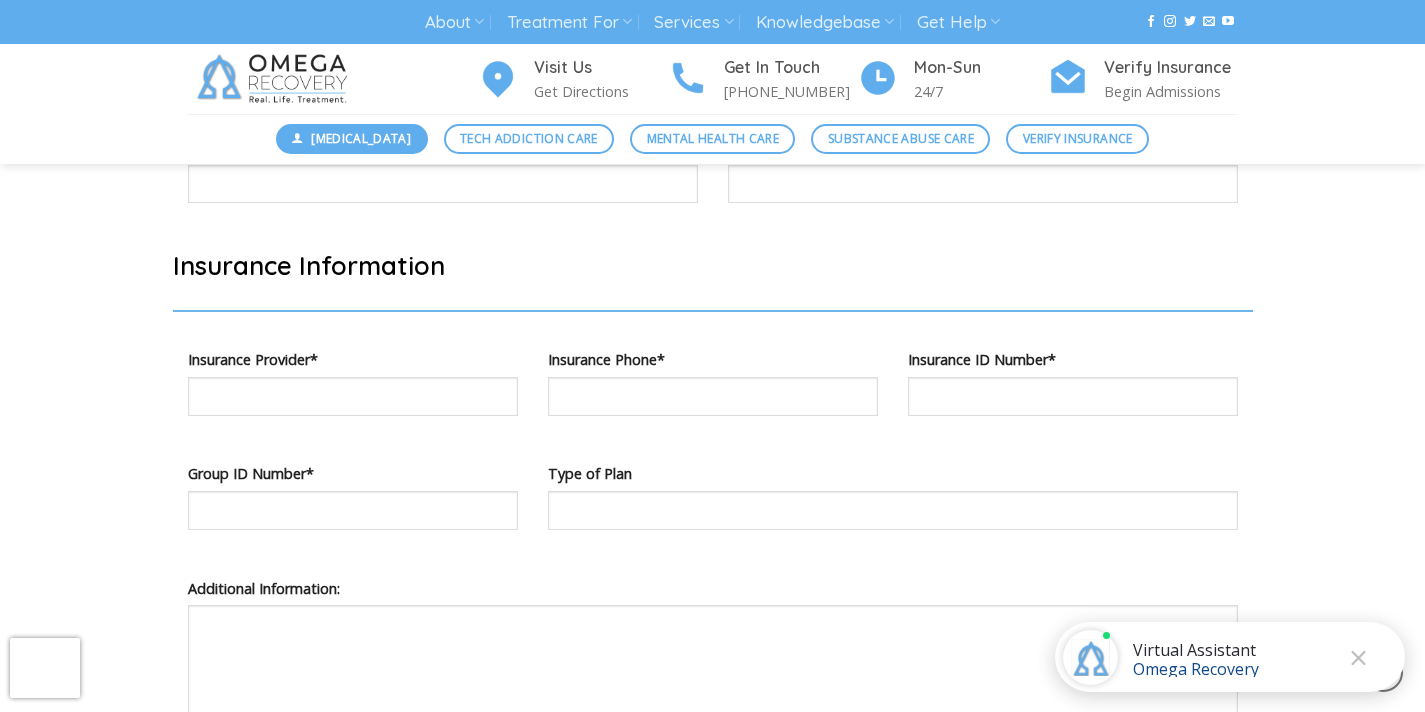 click on "[MEDICAL_DATA]" at bounding box center (361, 138) 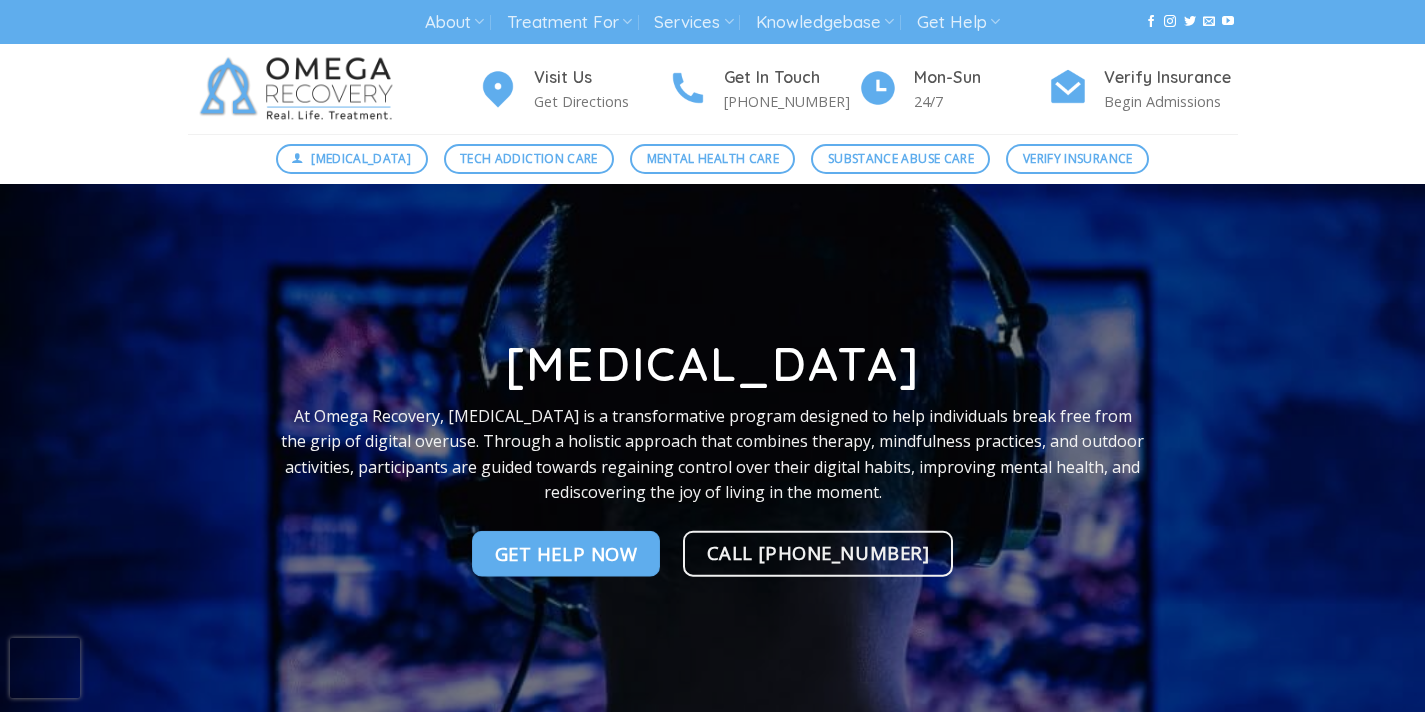 scroll, scrollTop: 0, scrollLeft: 0, axis: both 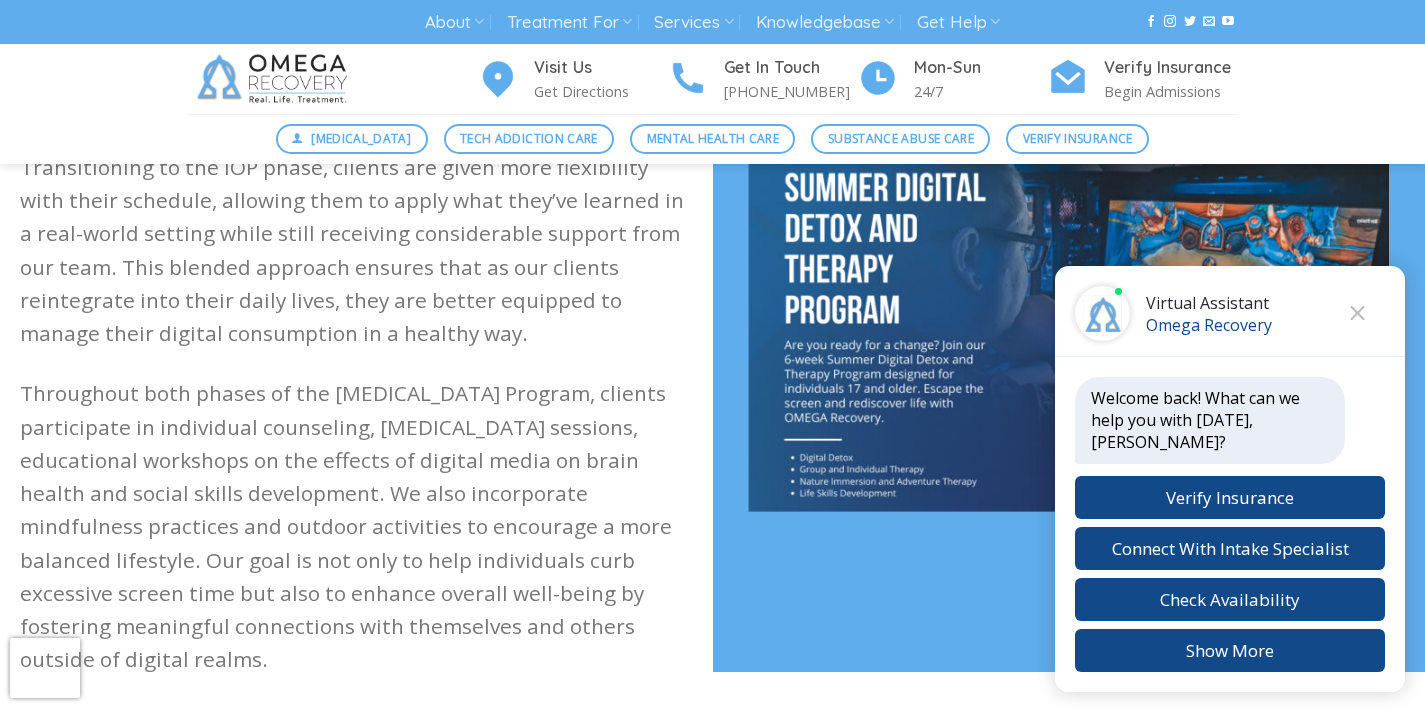 click at bounding box center [1068, 332] 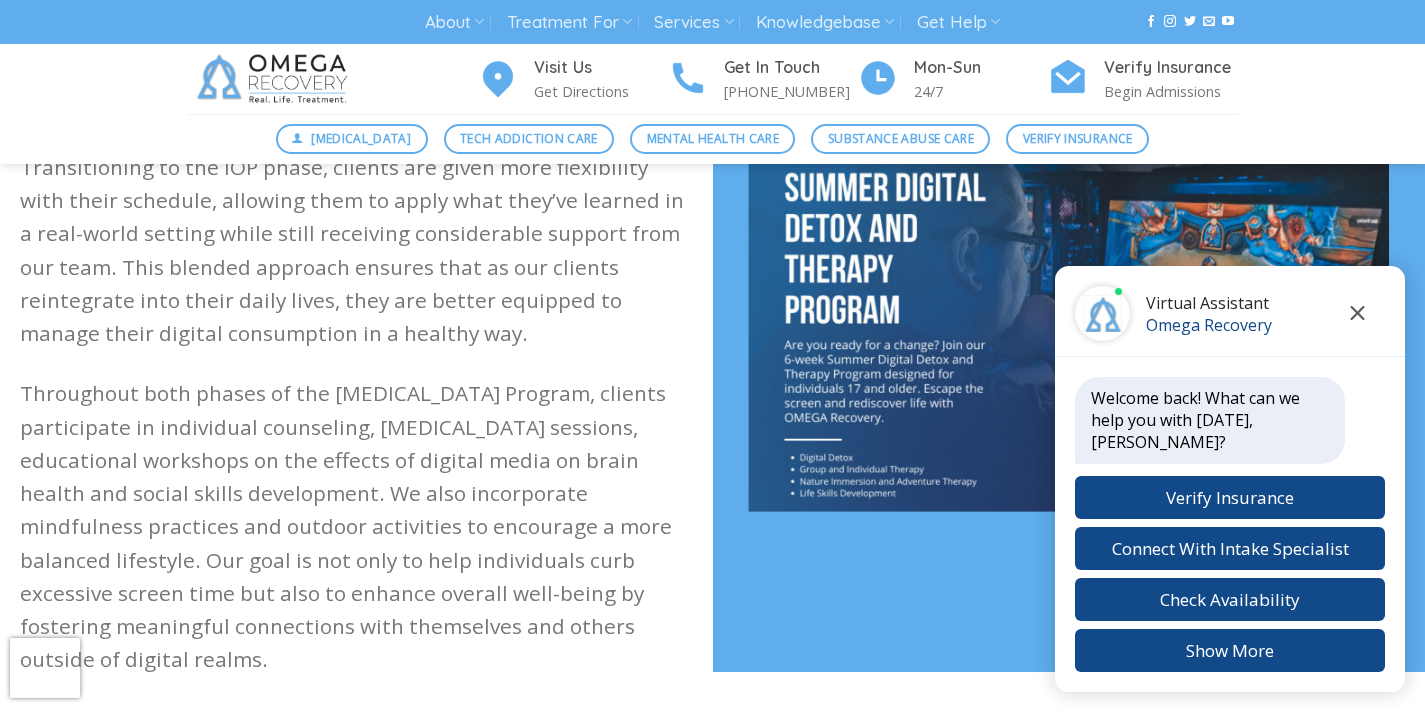 click 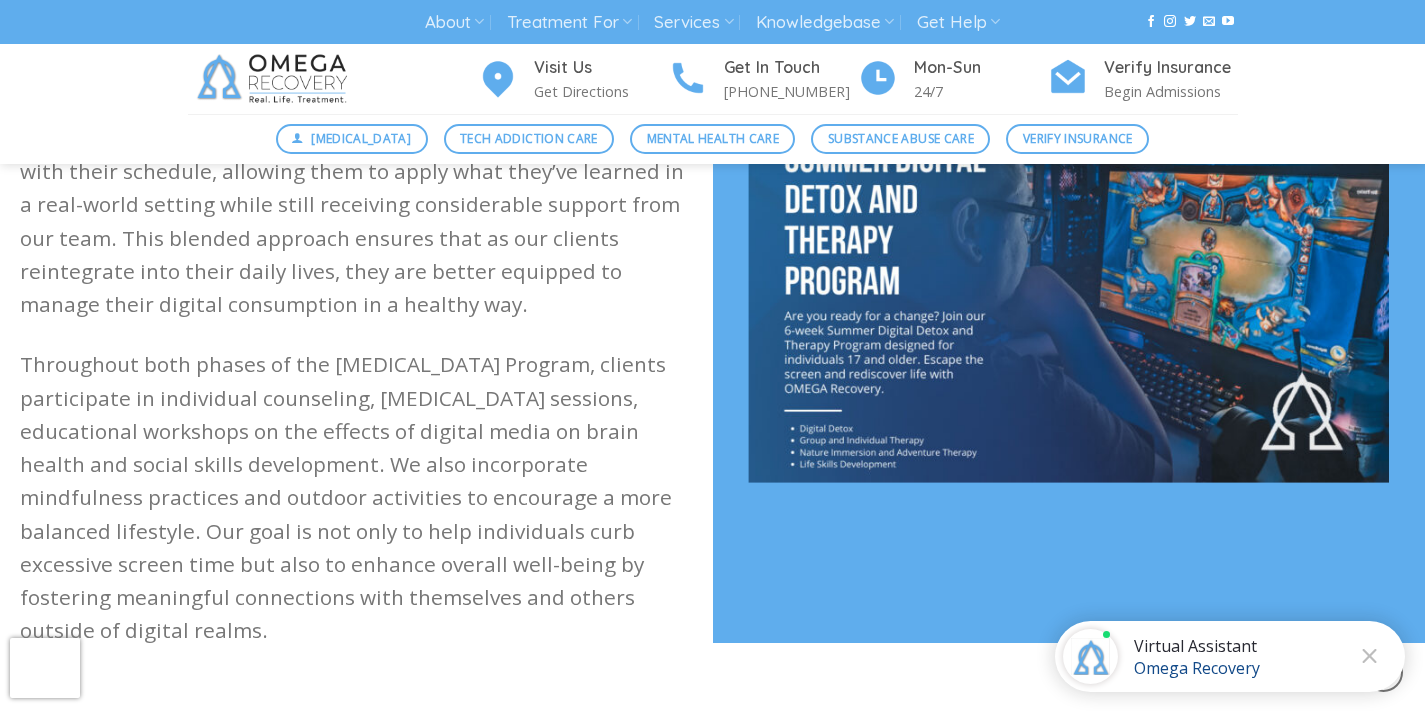 scroll, scrollTop: 1221, scrollLeft: 0, axis: vertical 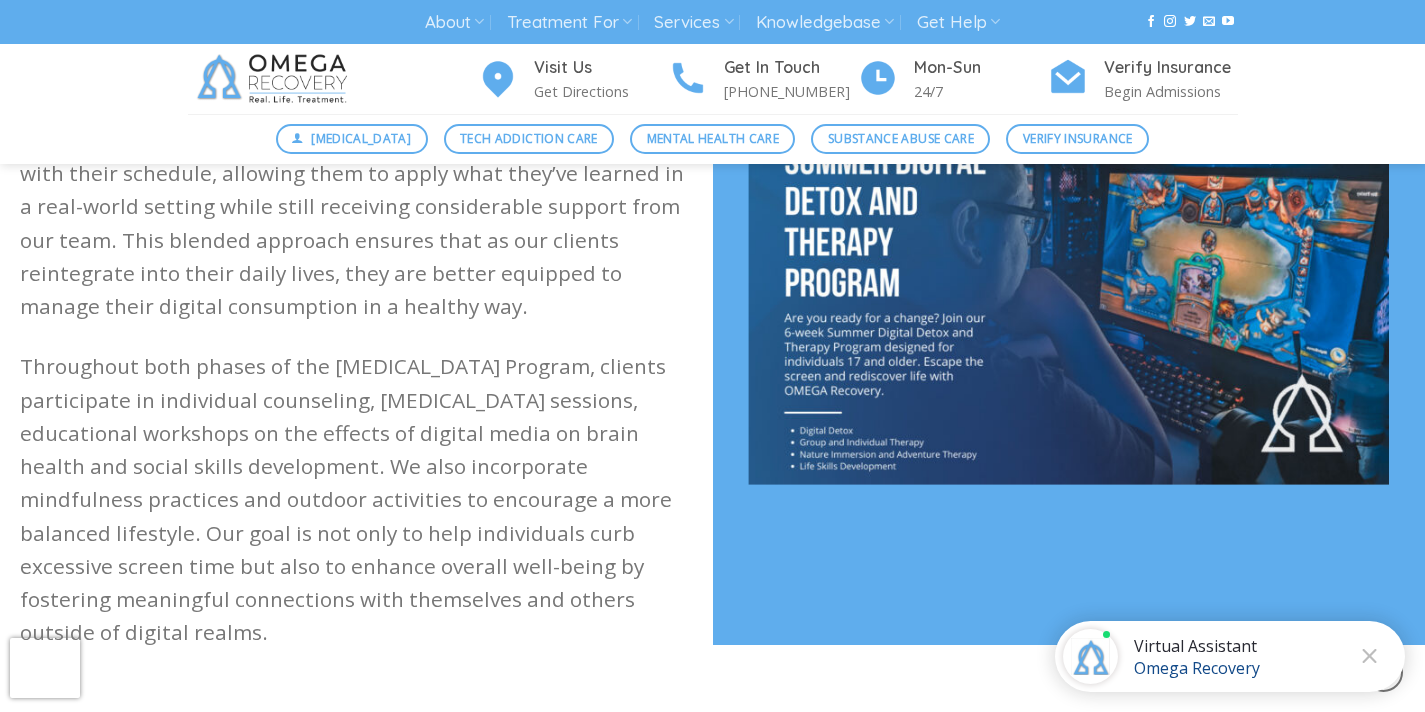 click at bounding box center (1068, 305) 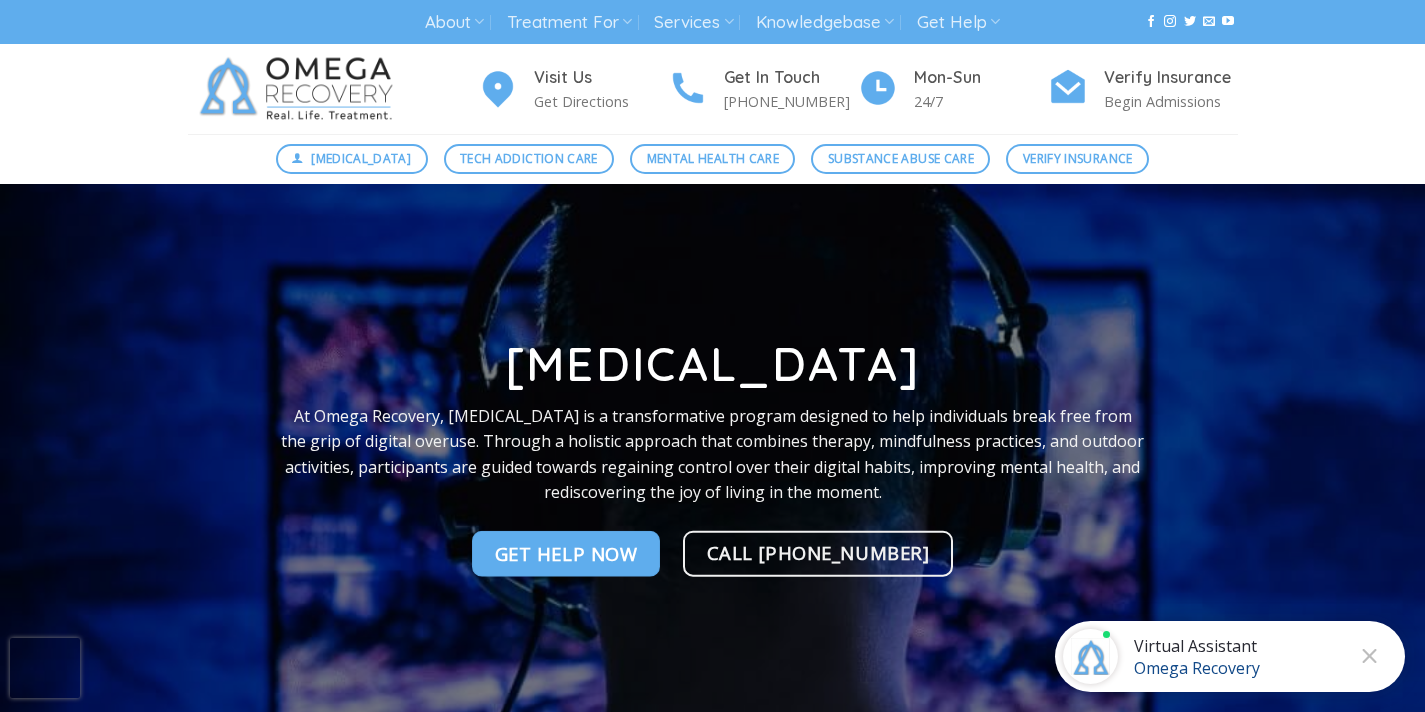 scroll, scrollTop: 0, scrollLeft: 0, axis: both 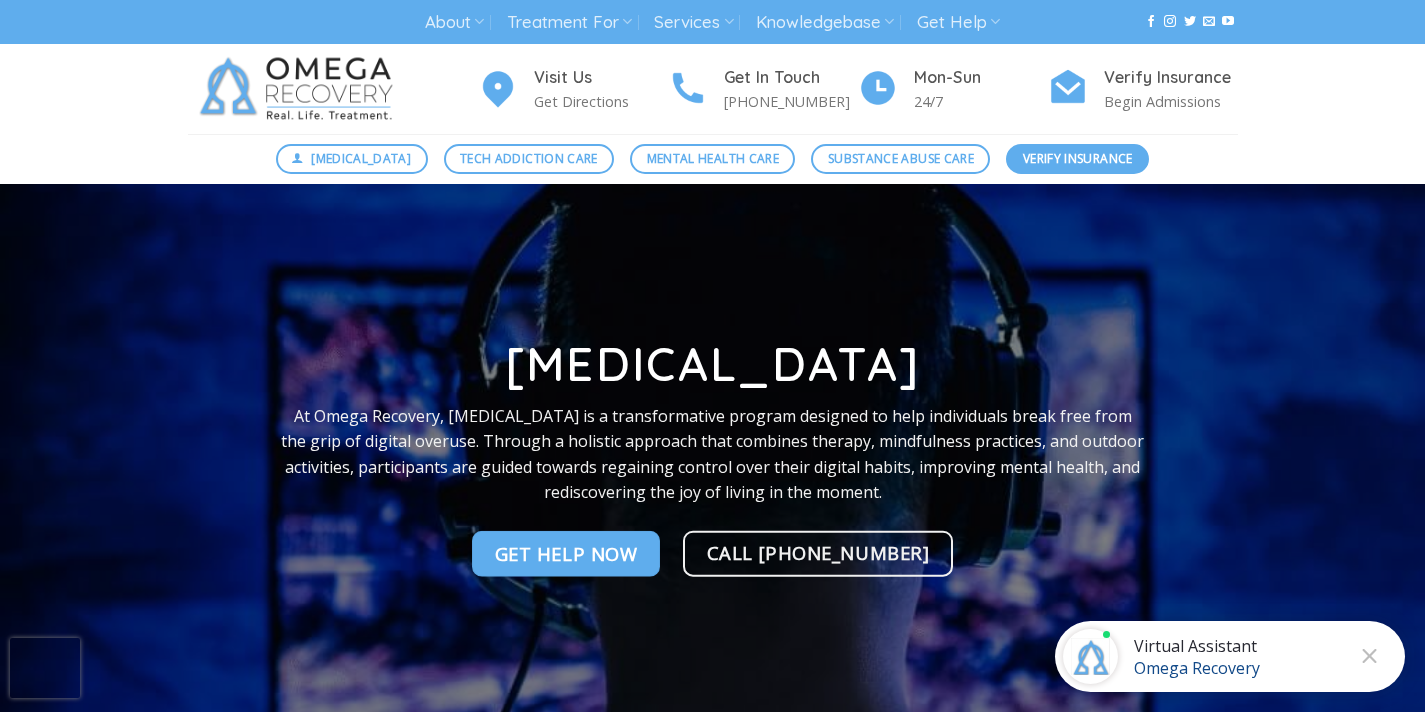 click on "Verify Insurance" at bounding box center [1078, 158] 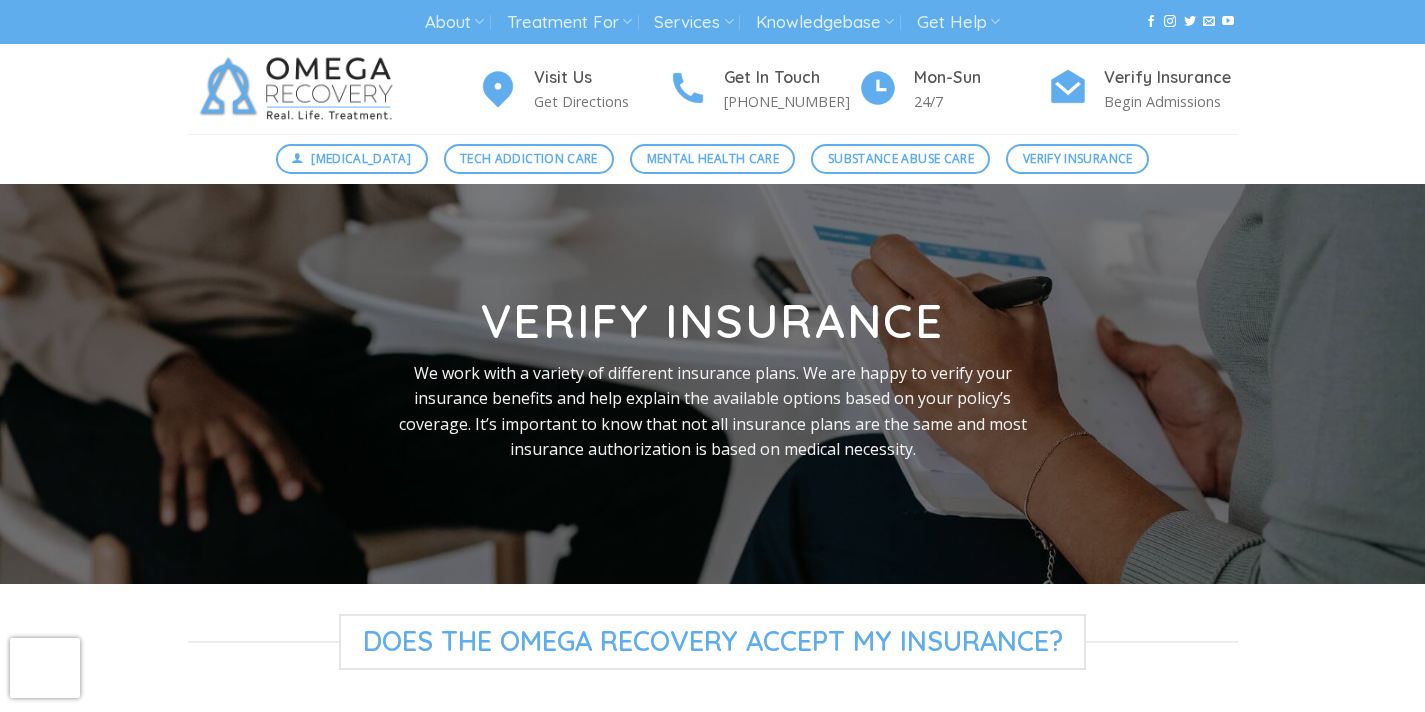 scroll, scrollTop: 0, scrollLeft: 0, axis: both 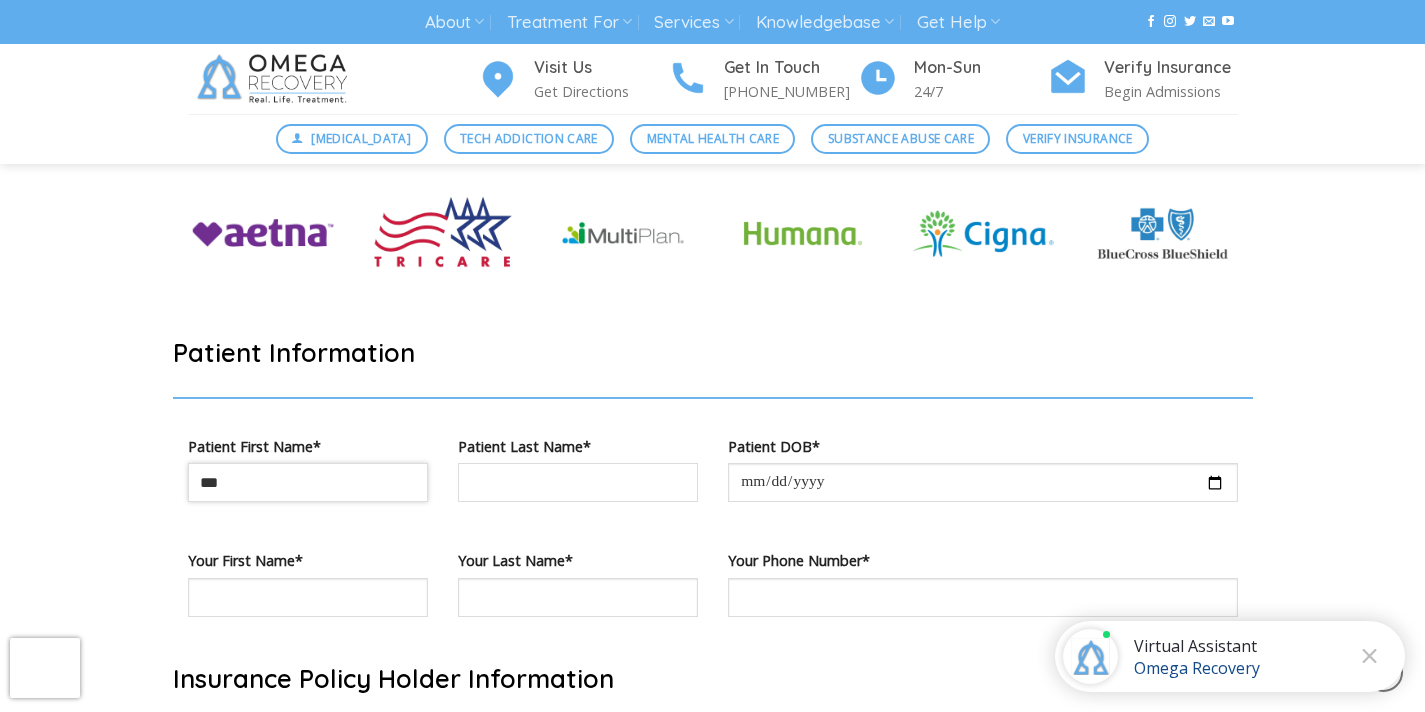 type on "***" 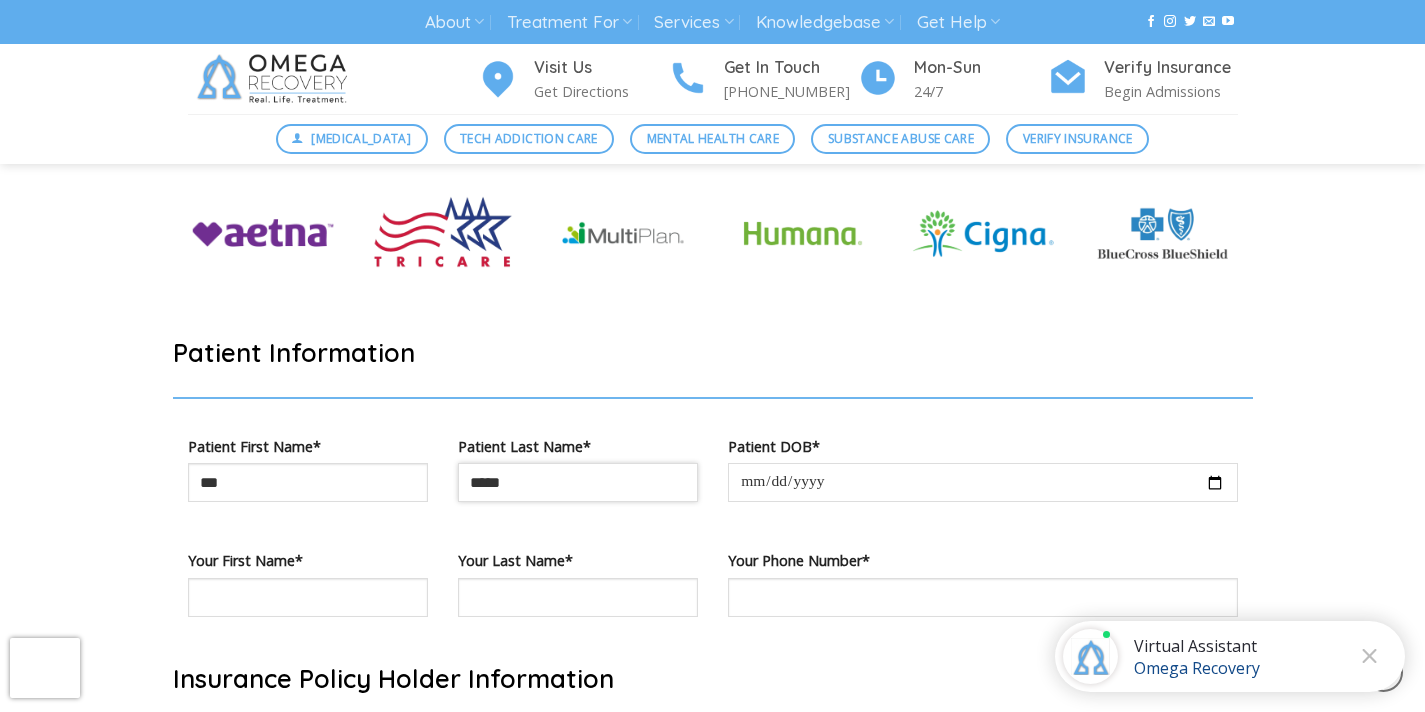 type on "*****" 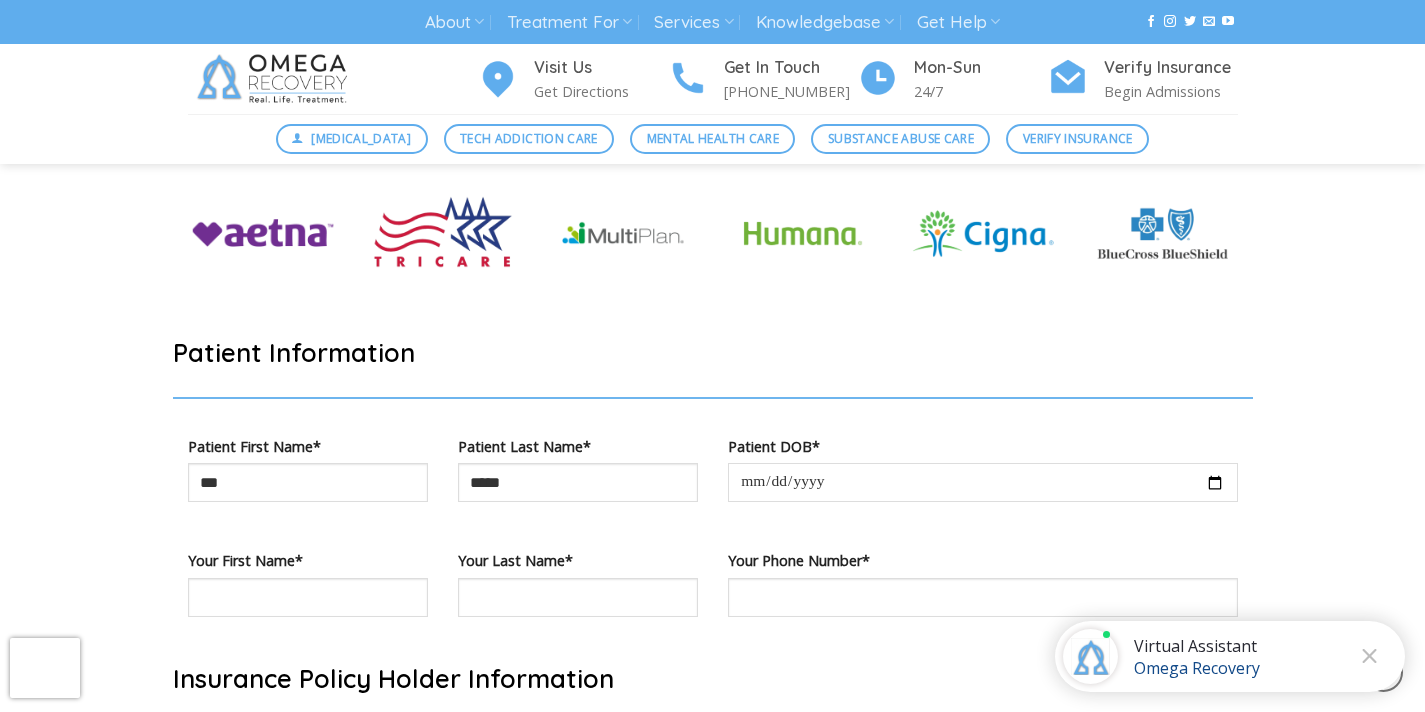 click at bounding box center (983, 482) 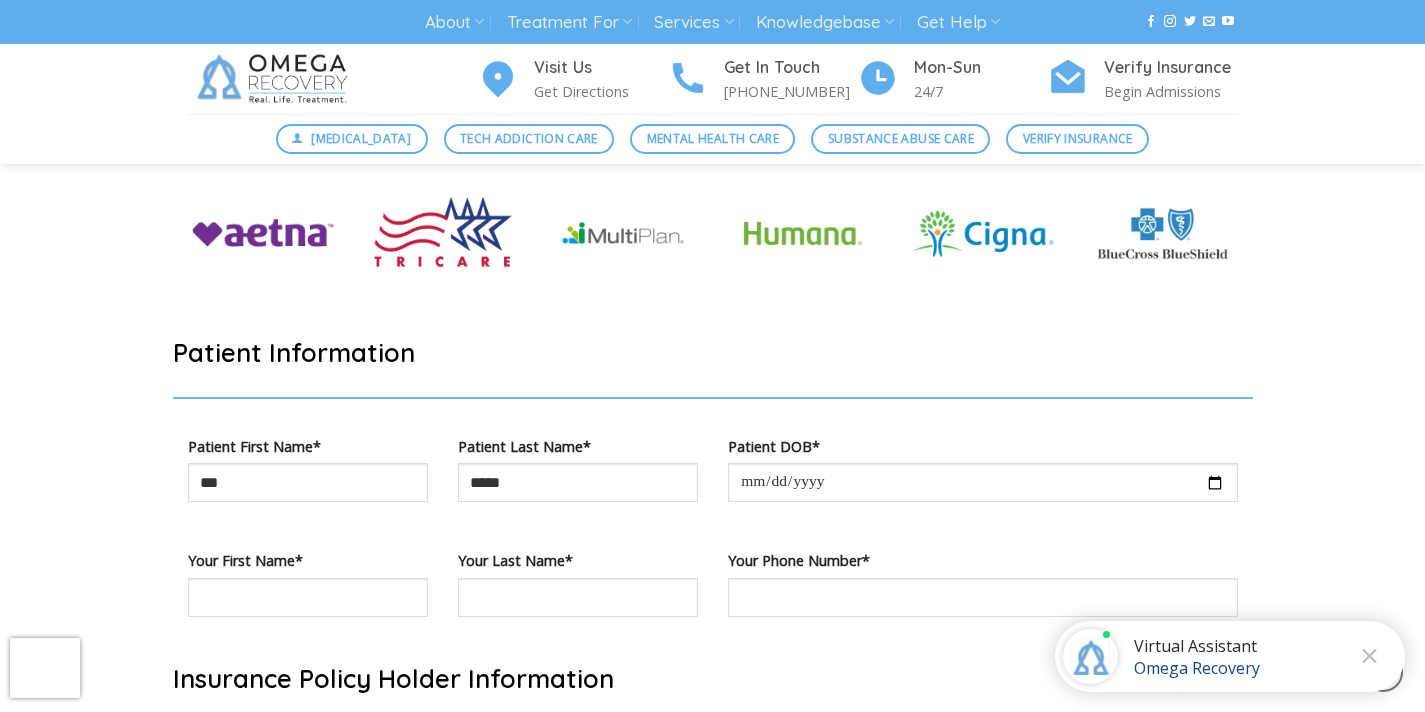 type on "**********" 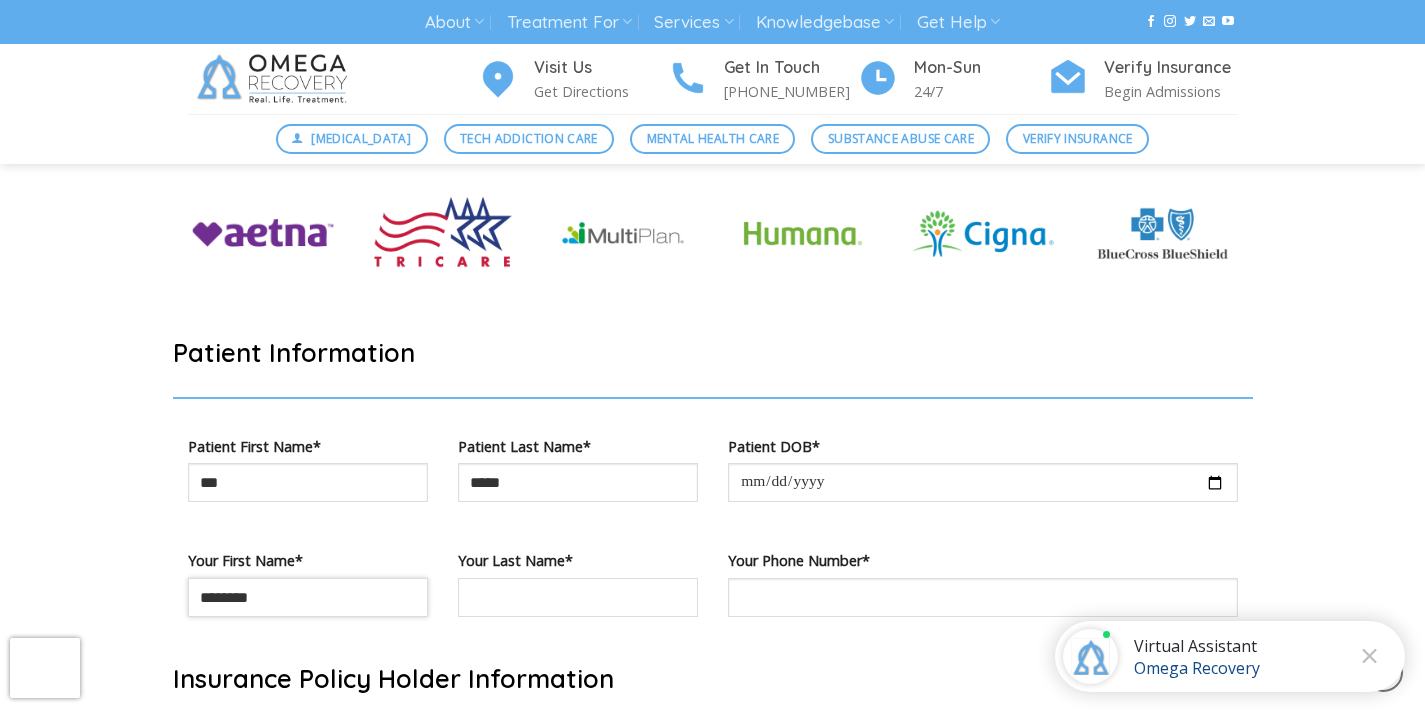 type on "********" 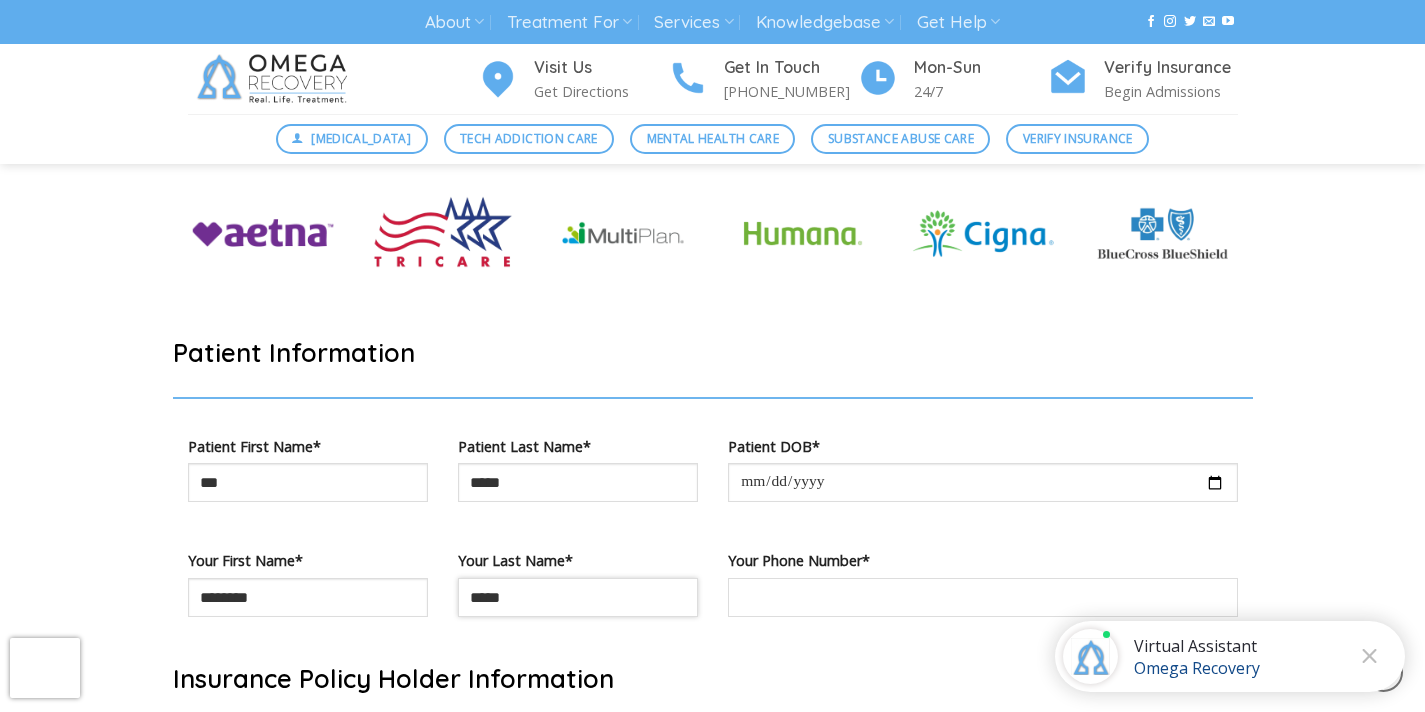 type on "*****" 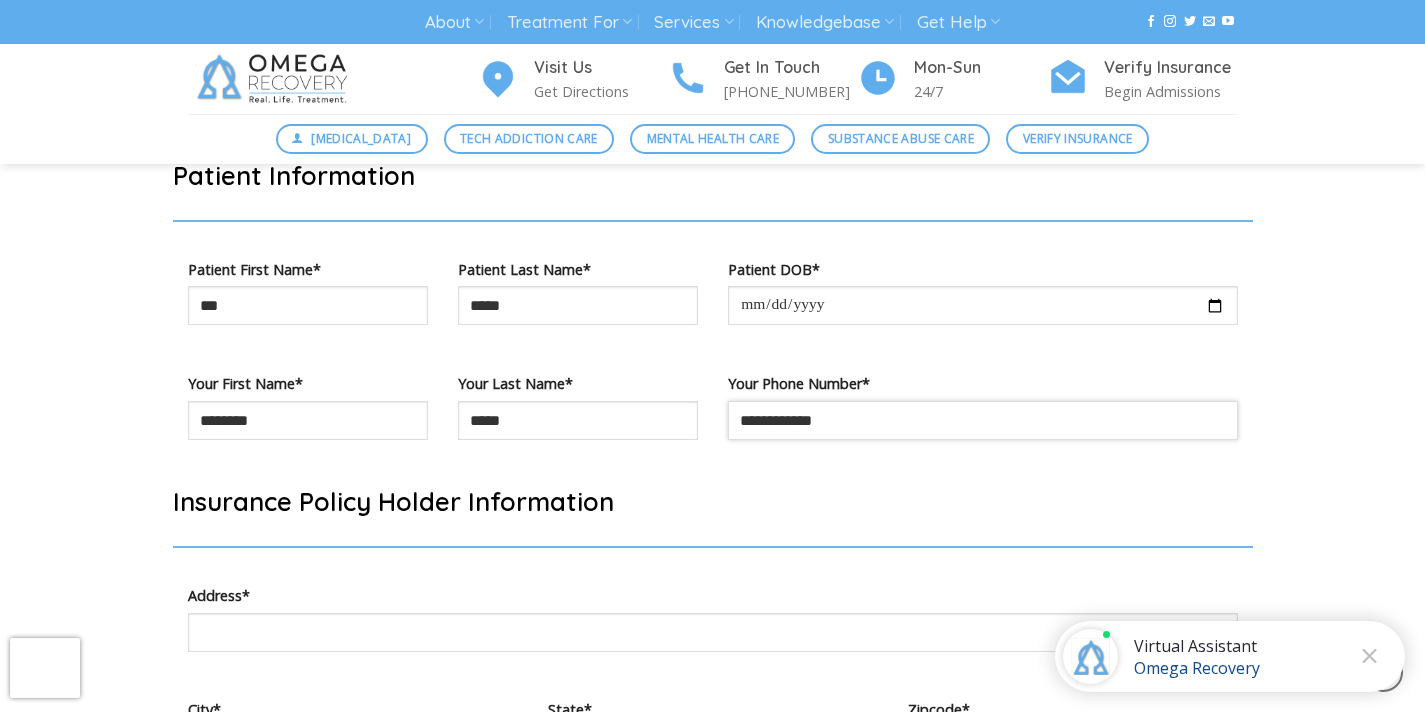 scroll, scrollTop: 1087, scrollLeft: 0, axis: vertical 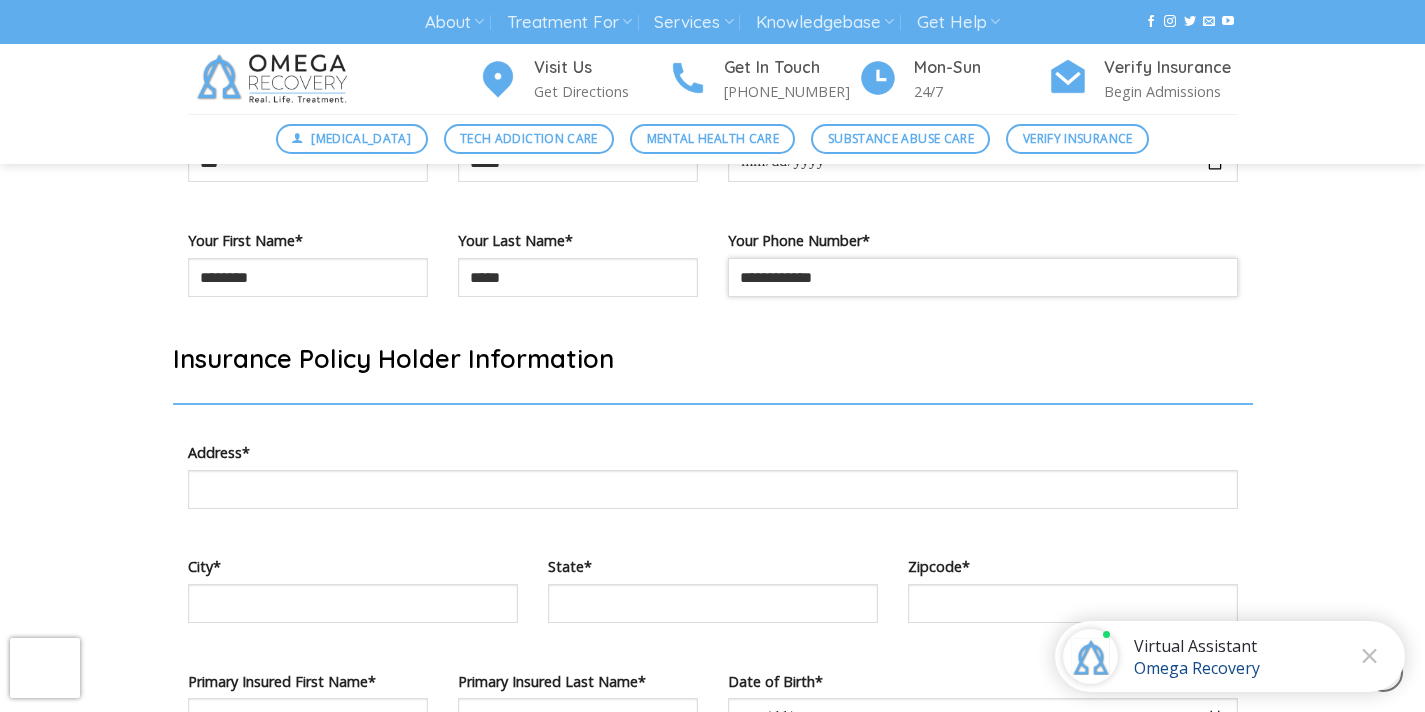 type on "**********" 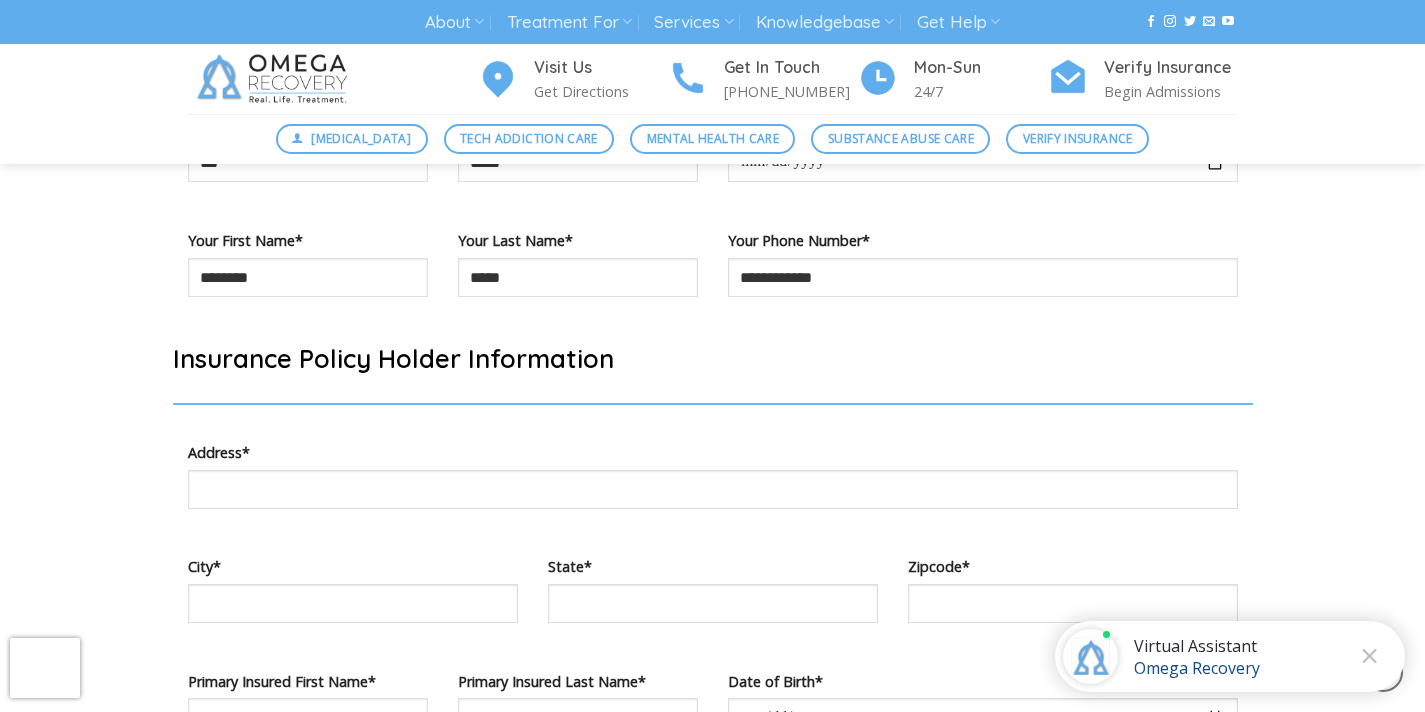 click at bounding box center (713, 497) 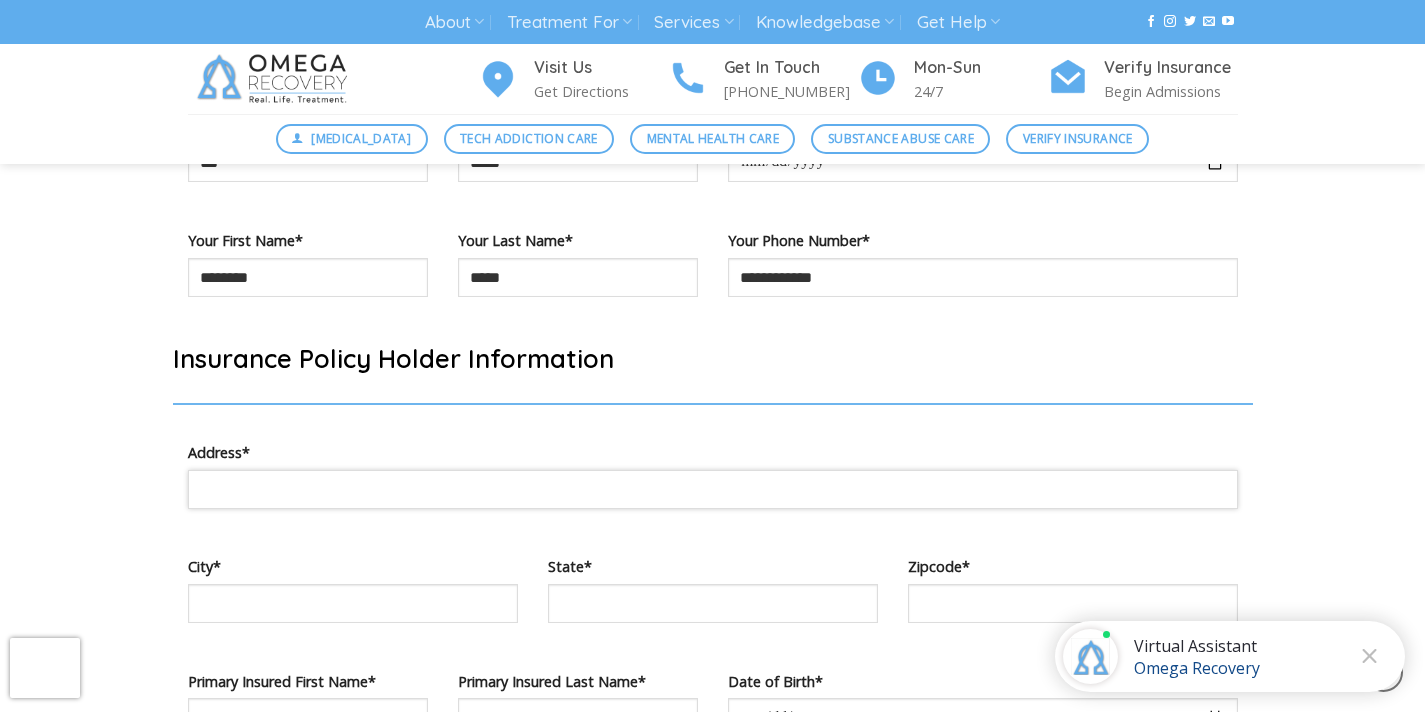 type on "**********" 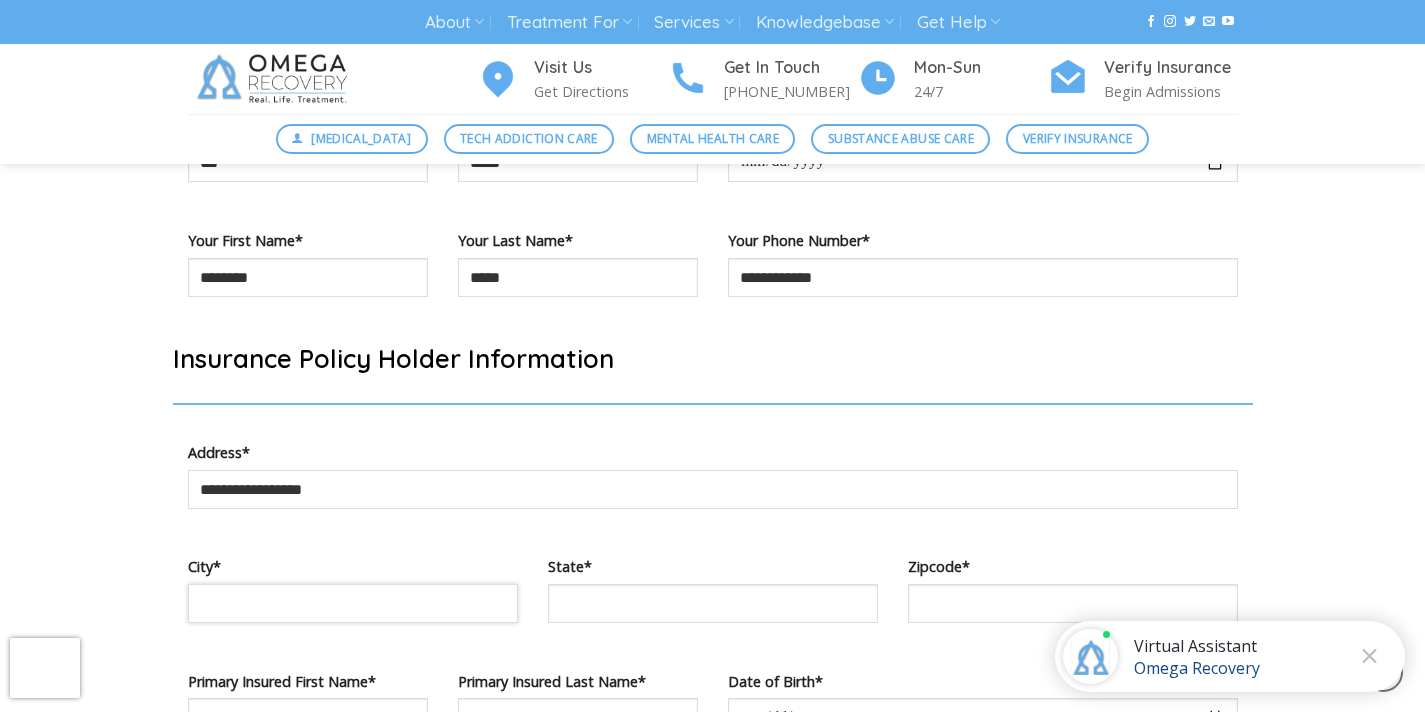 type on "*******" 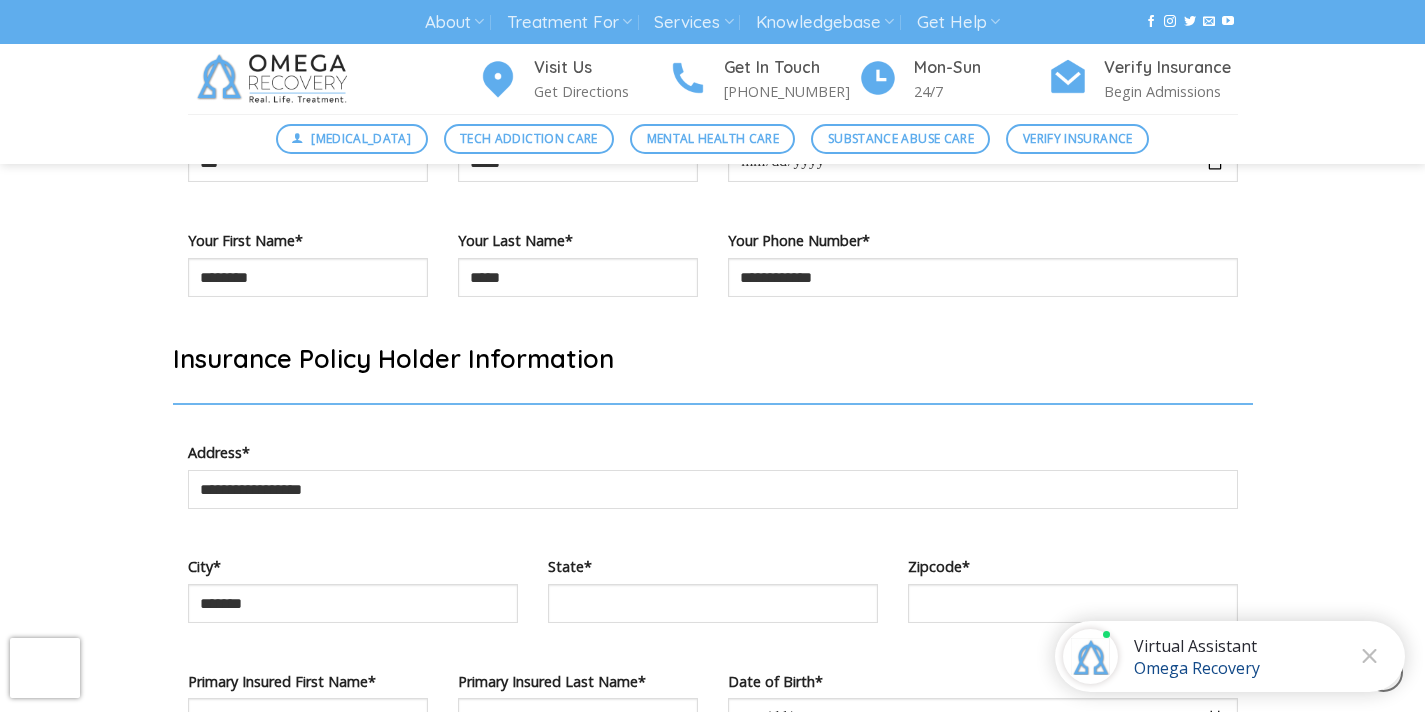 type on "**" 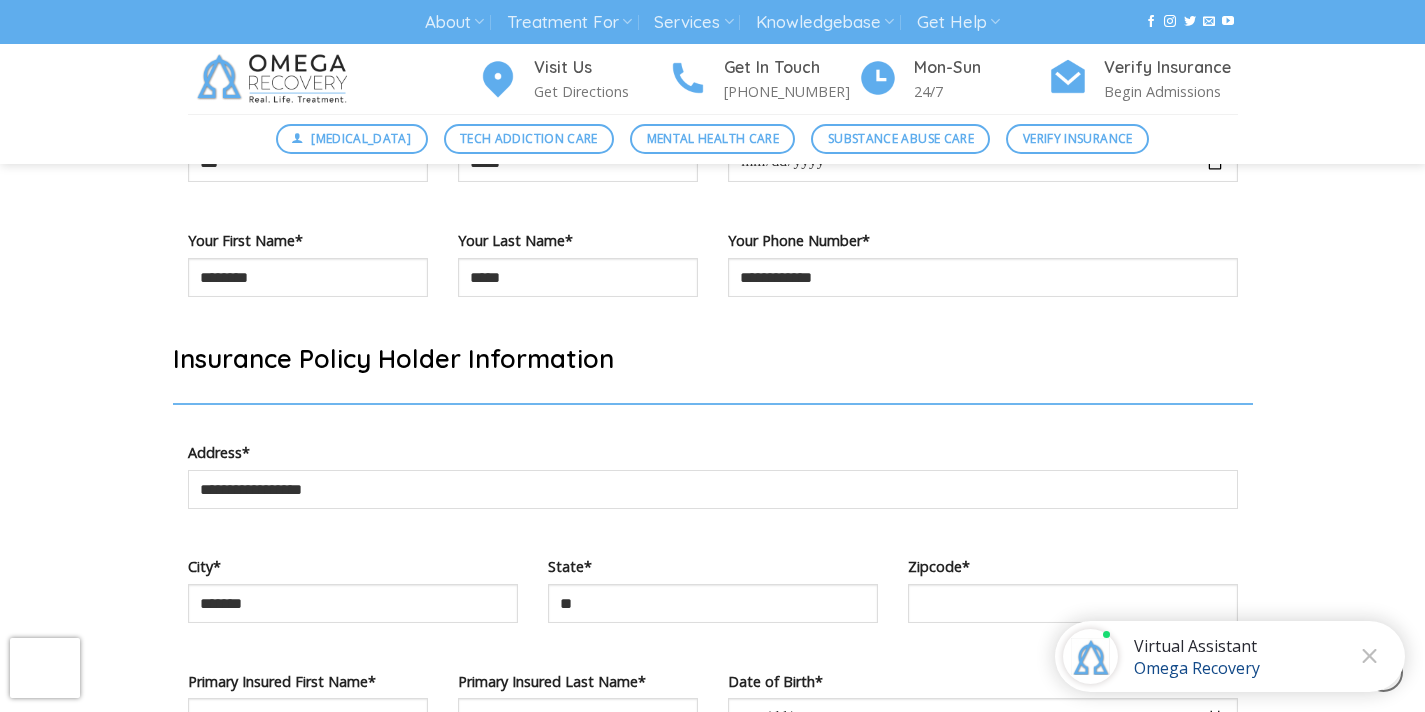 type on "*****" 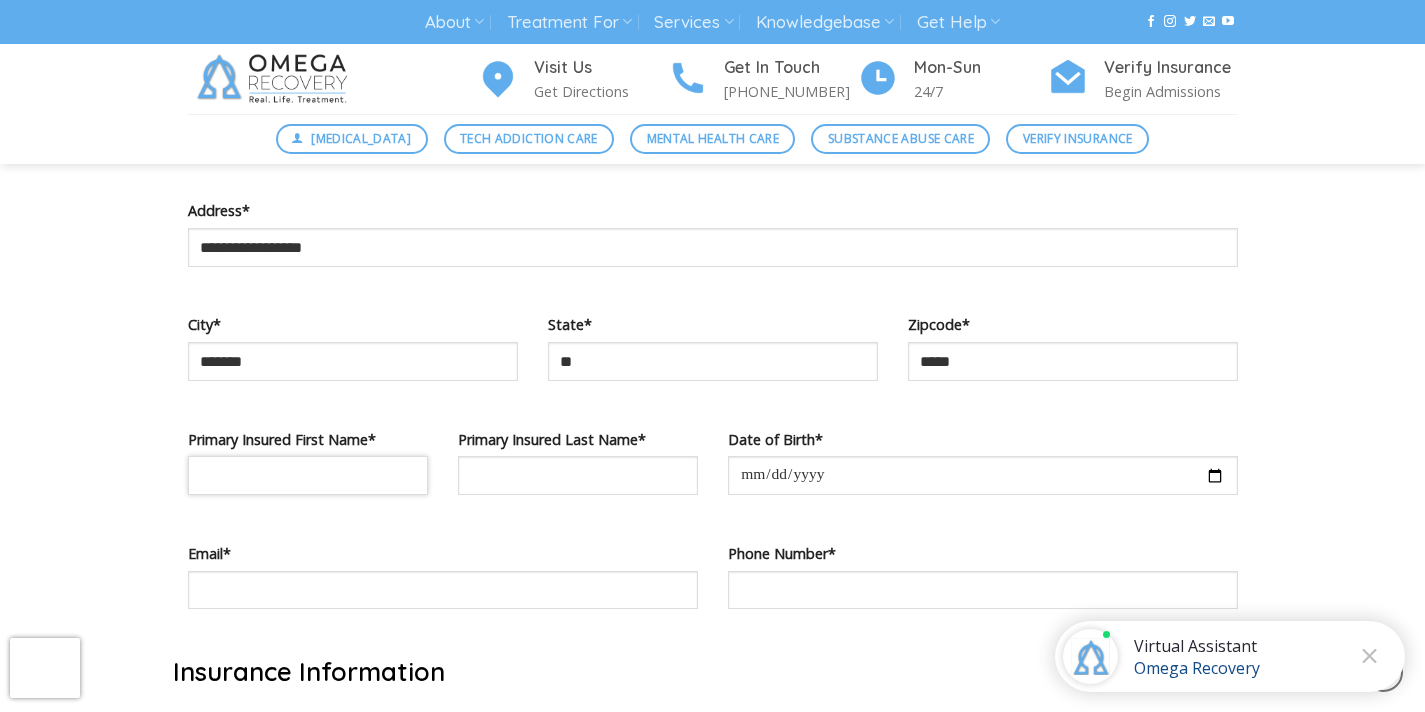 scroll, scrollTop: 1329, scrollLeft: 0, axis: vertical 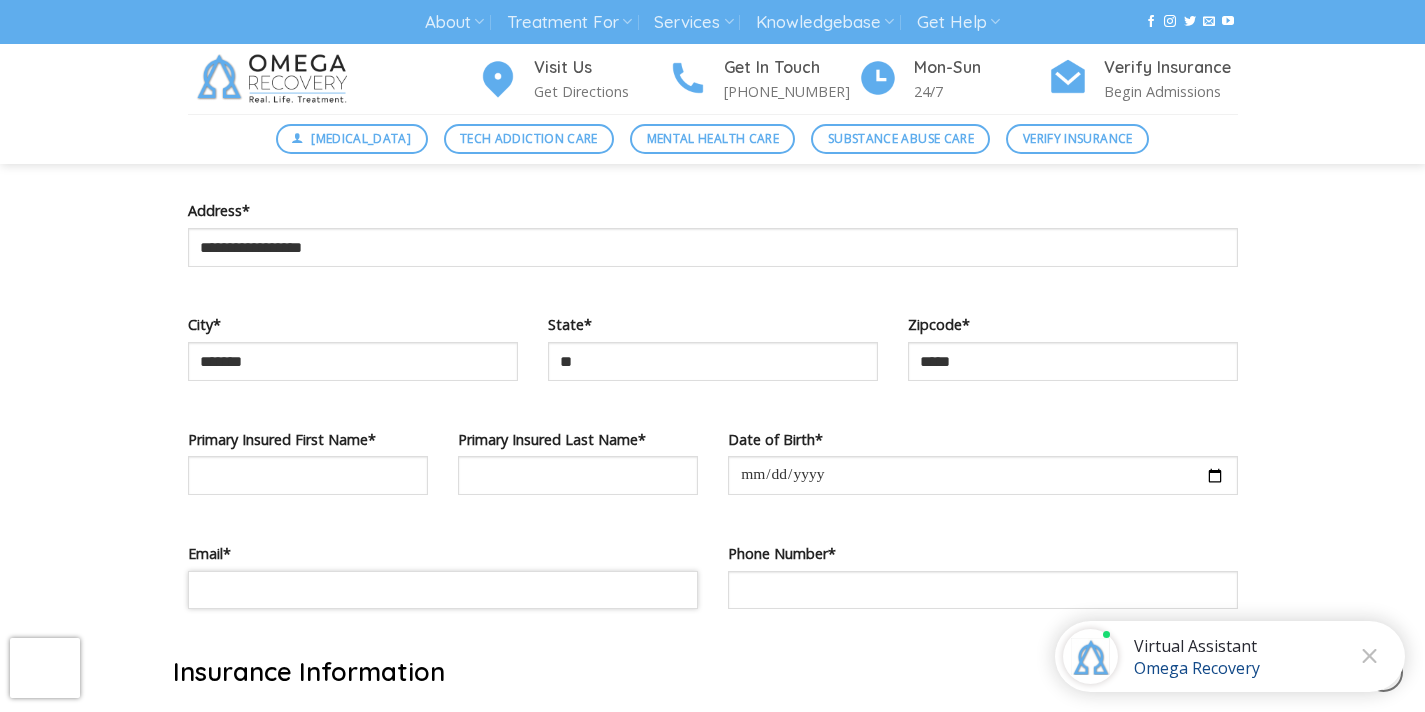 type on "**********" 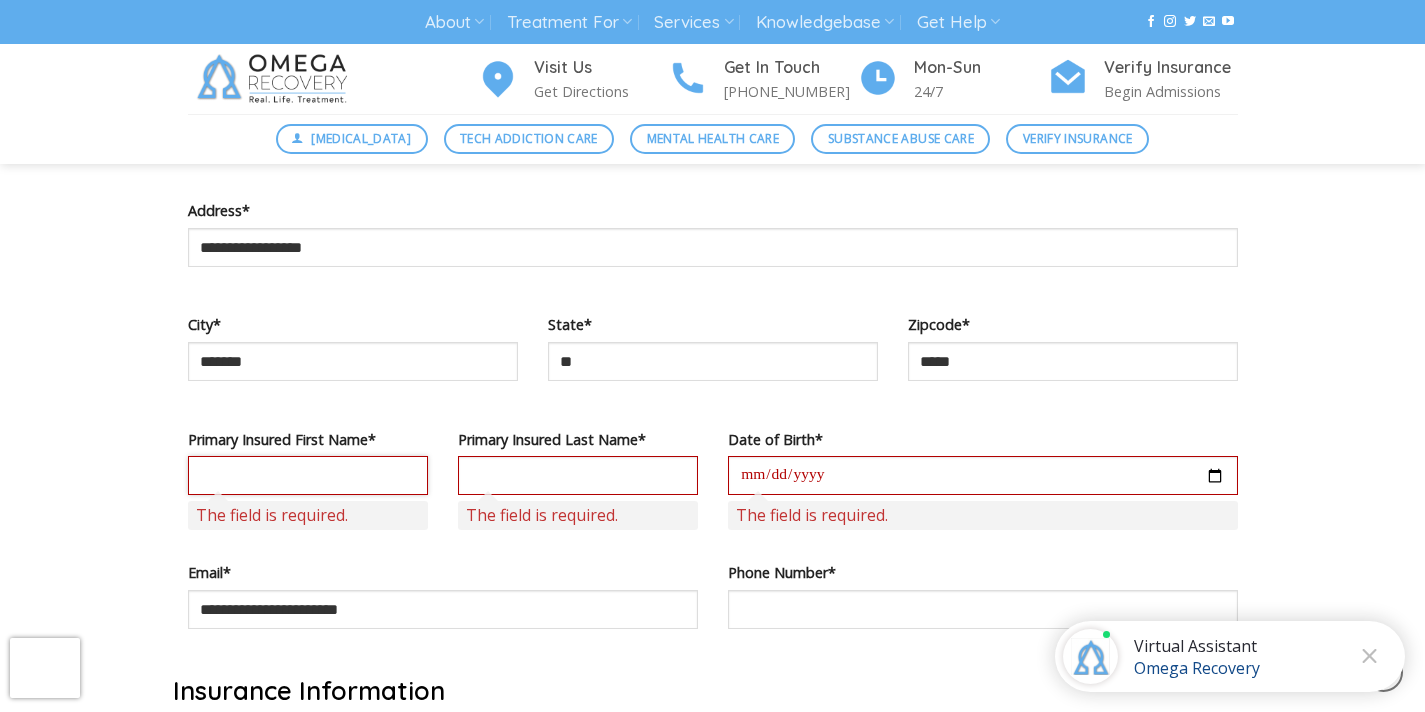 click at bounding box center [308, 475] 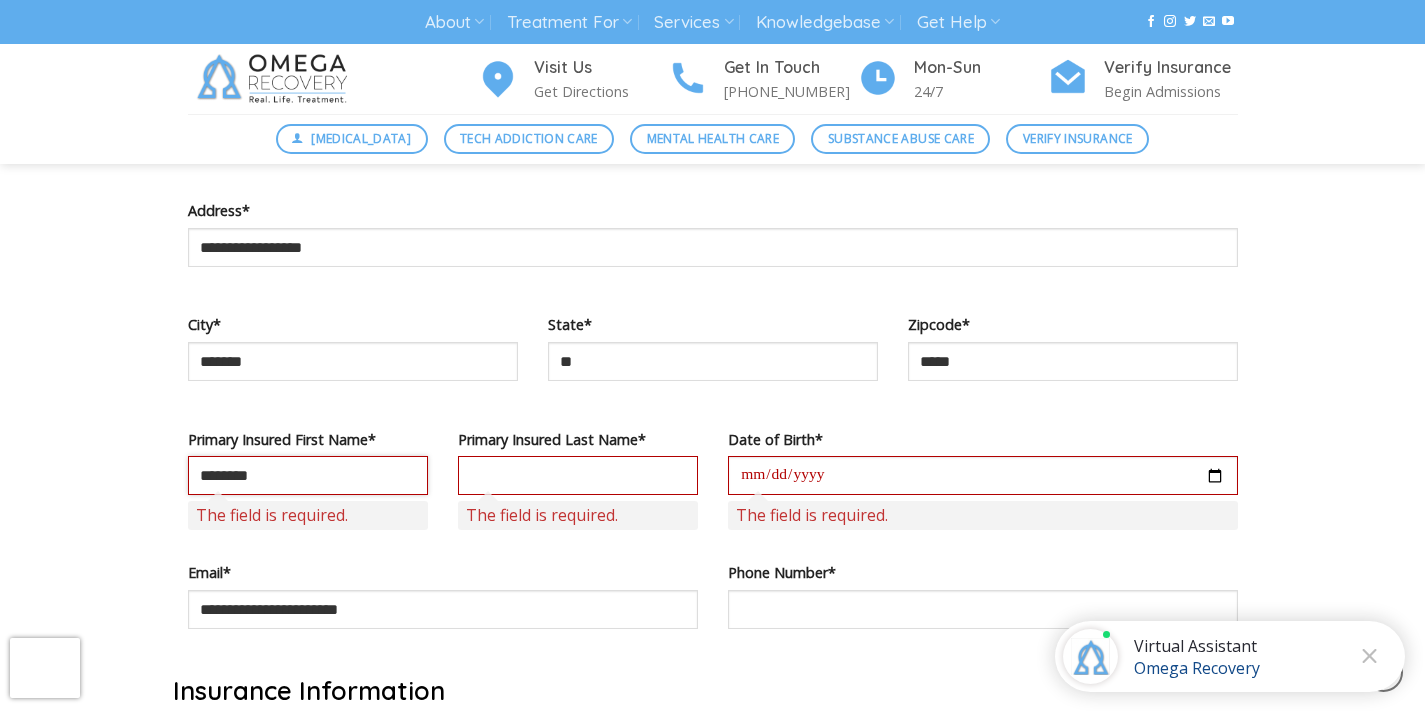type on "********" 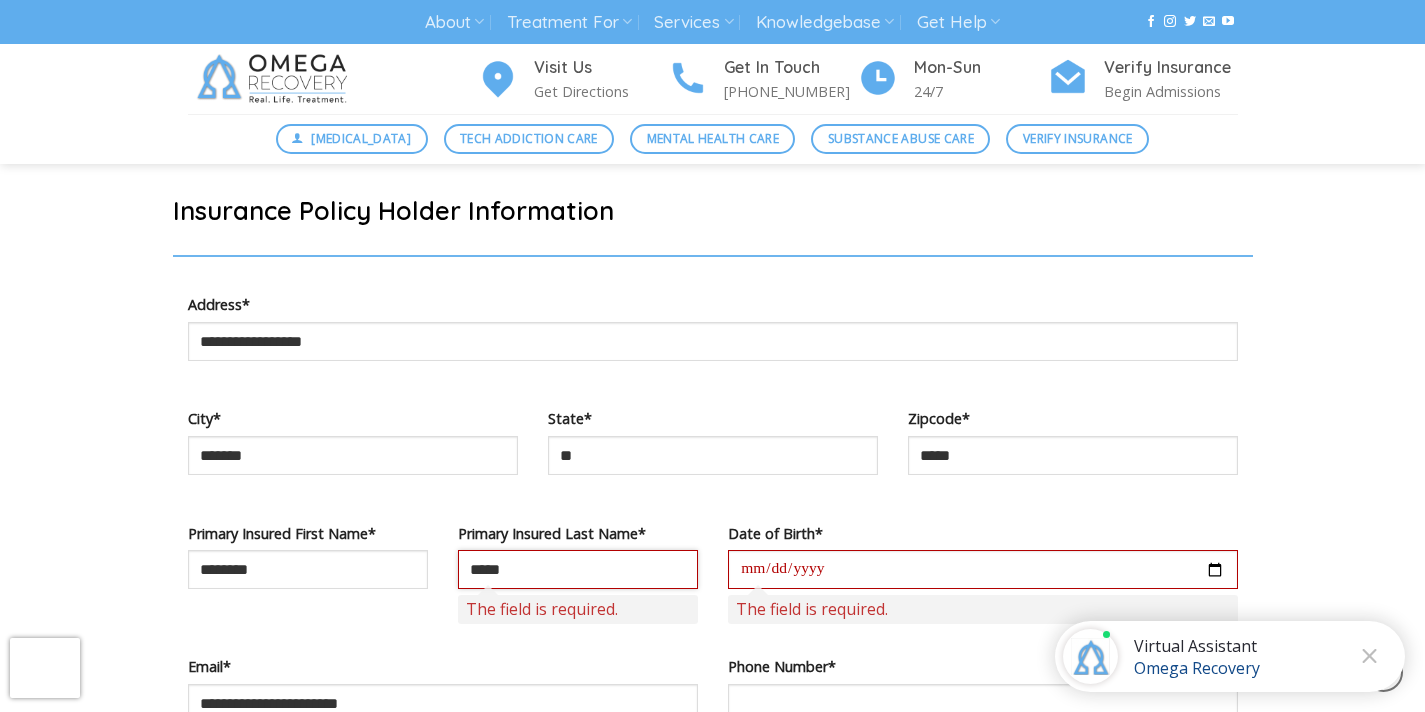 scroll, scrollTop: 1362, scrollLeft: 0, axis: vertical 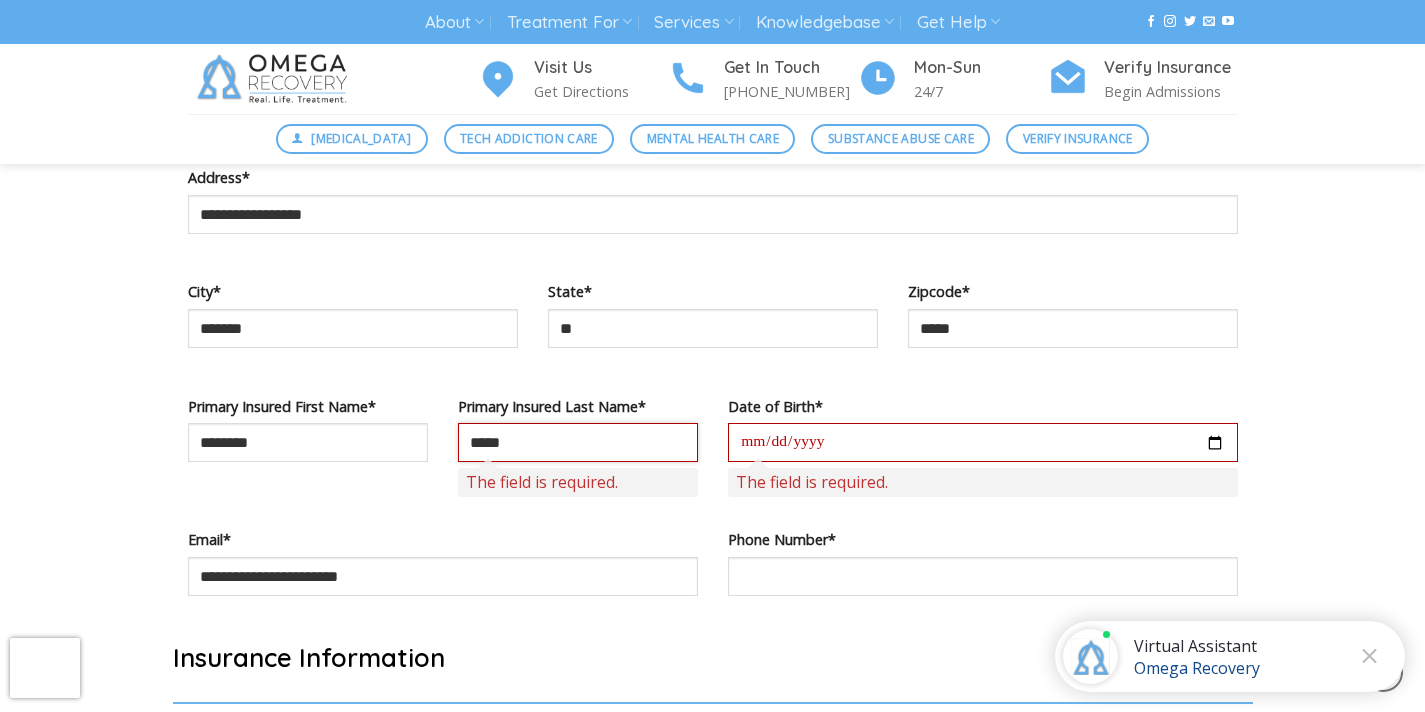 type on "*****" 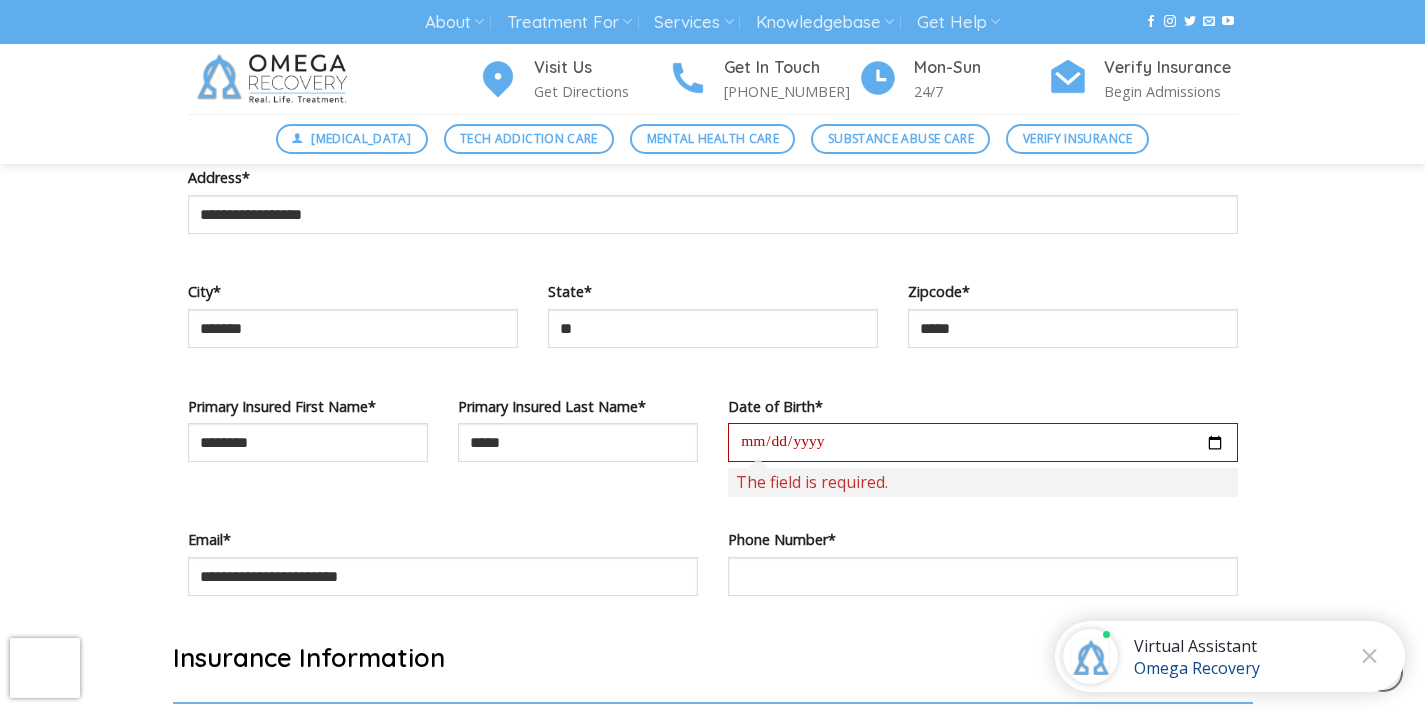 click at bounding box center (983, 442) 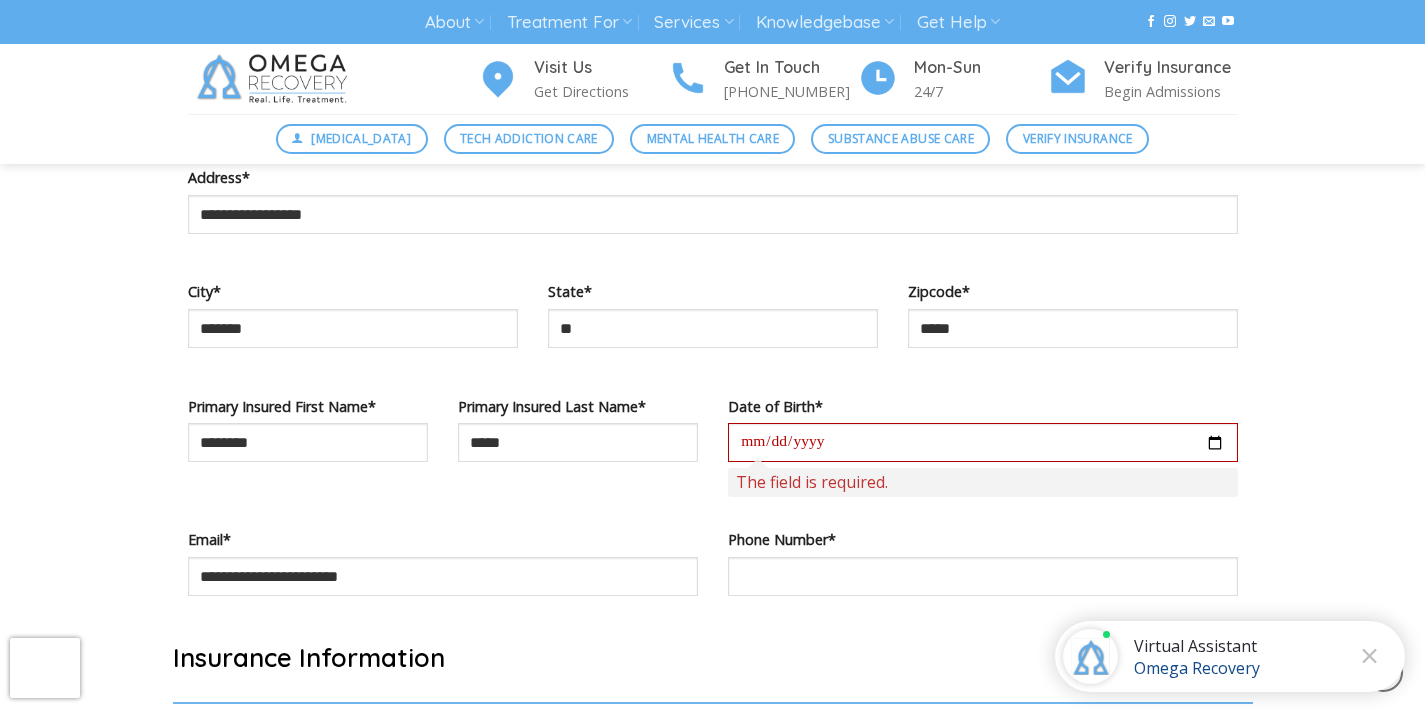 type on "**********" 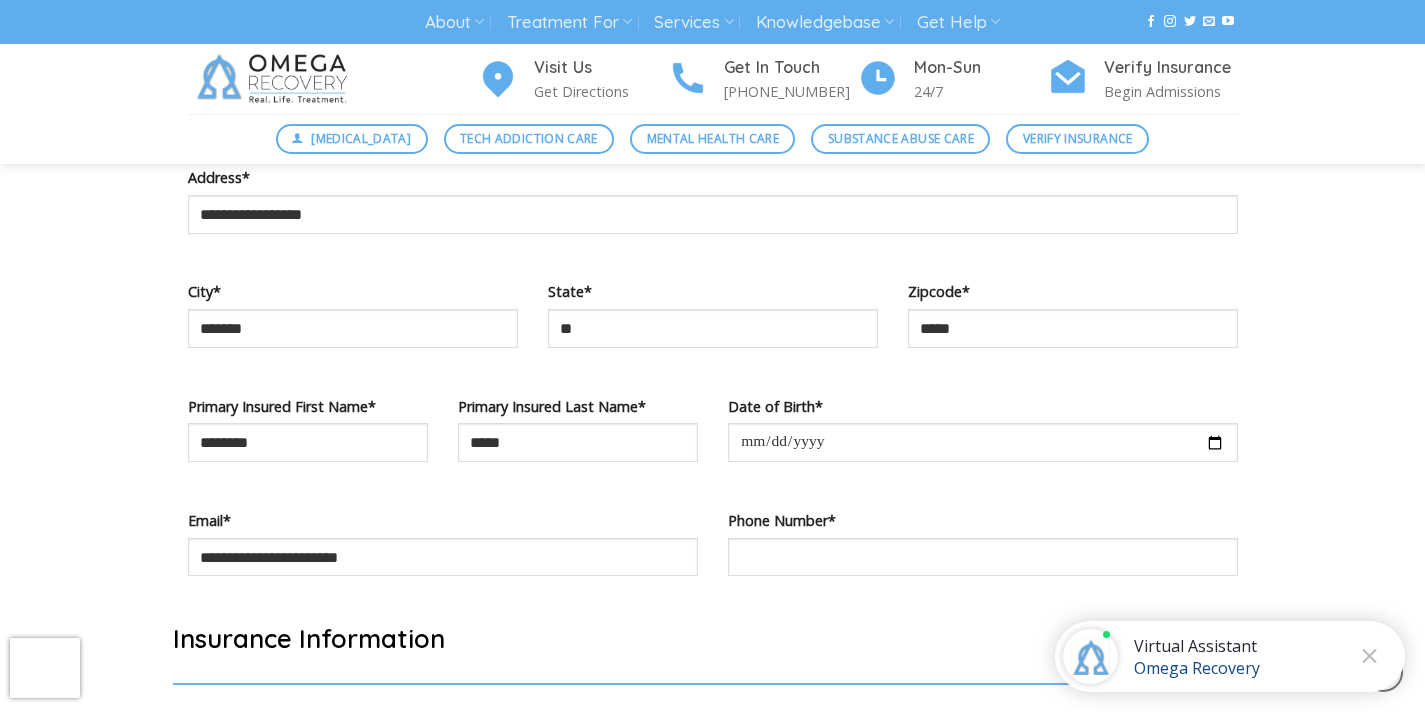 click on "Phone Number*" at bounding box center [983, 565] 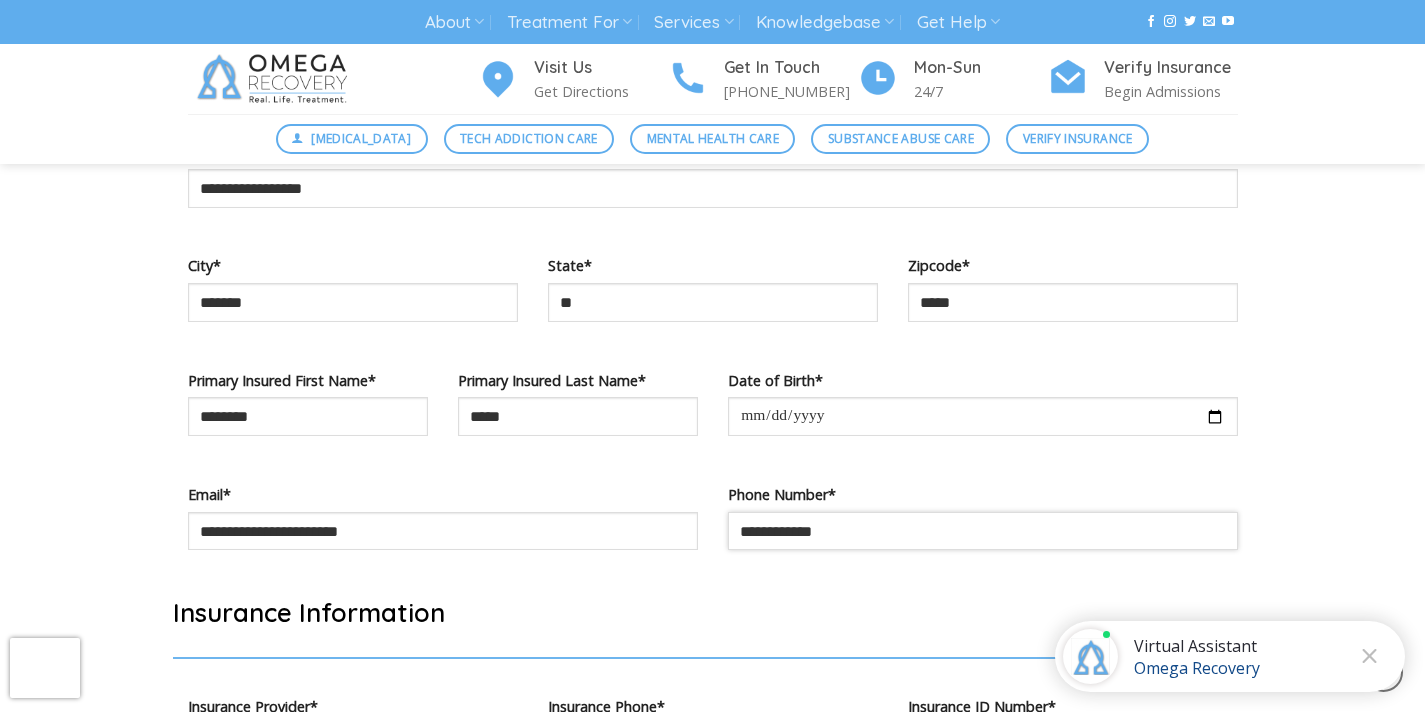 scroll, scrollTop: 1633, scrollLeft: 0, axis: vertical 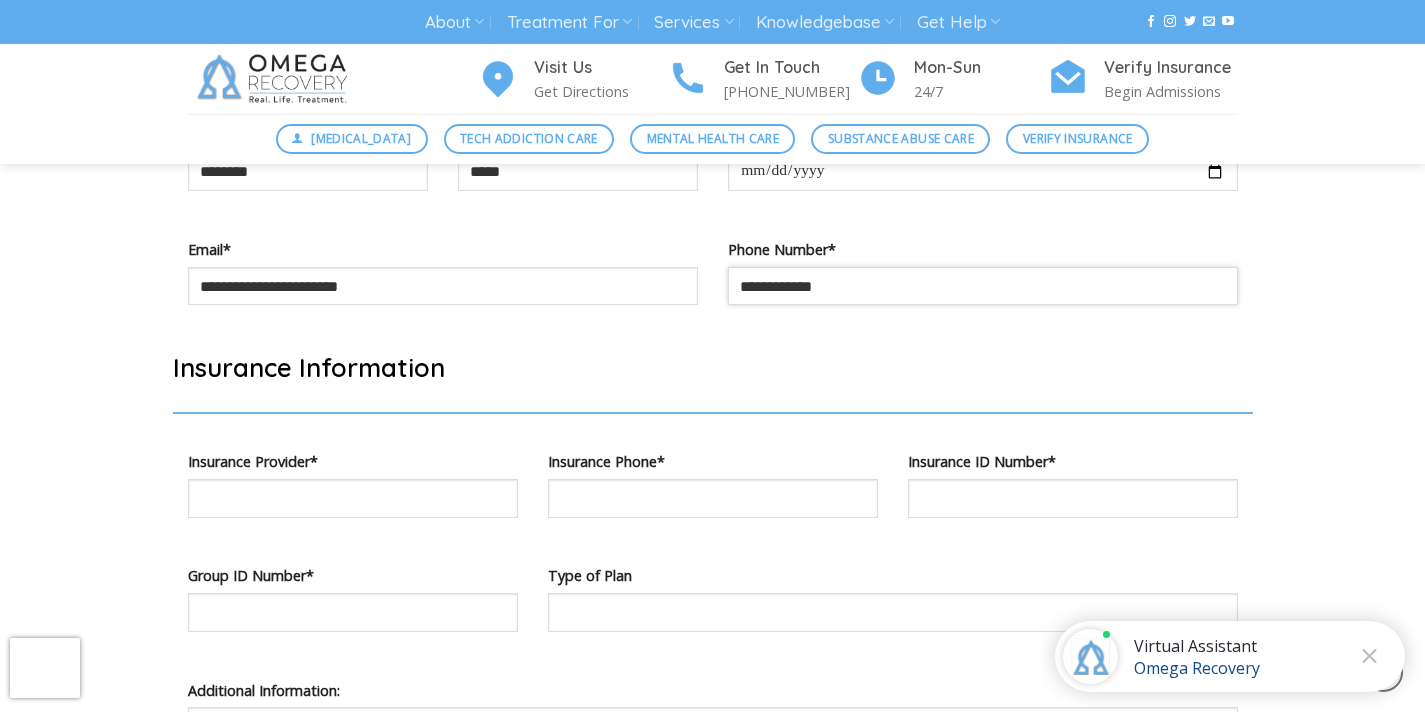 type on "**********" 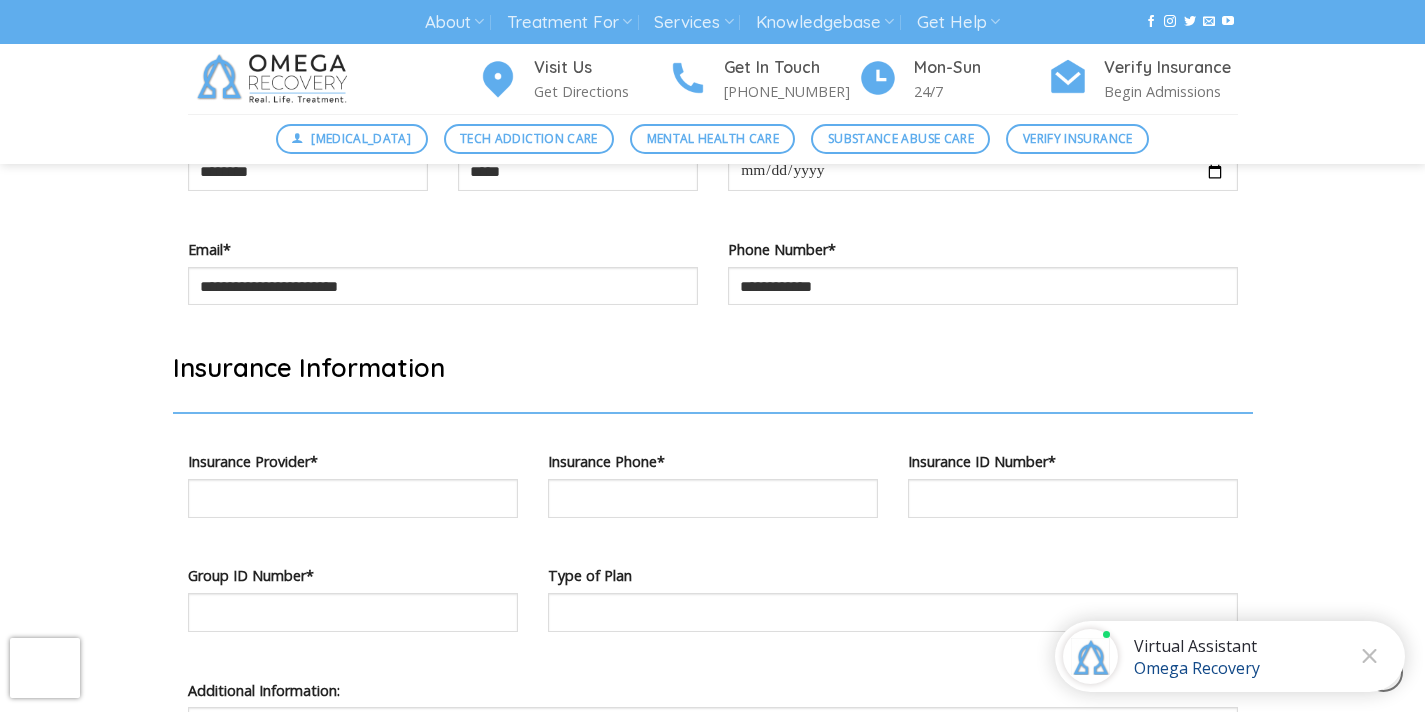 click on "**********" at bounding box center (983, 294) 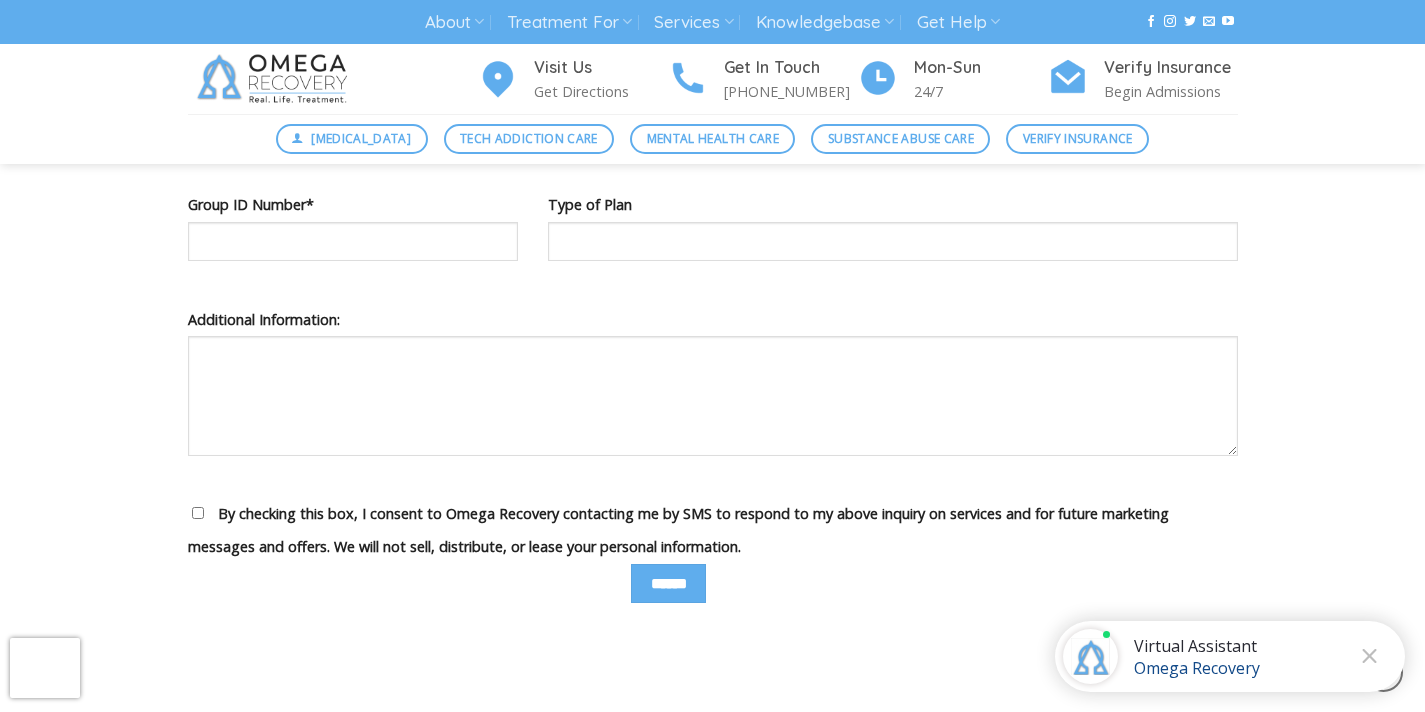 scroll, scrollTop: 2003, scrollLeft: 0, axis: vertical 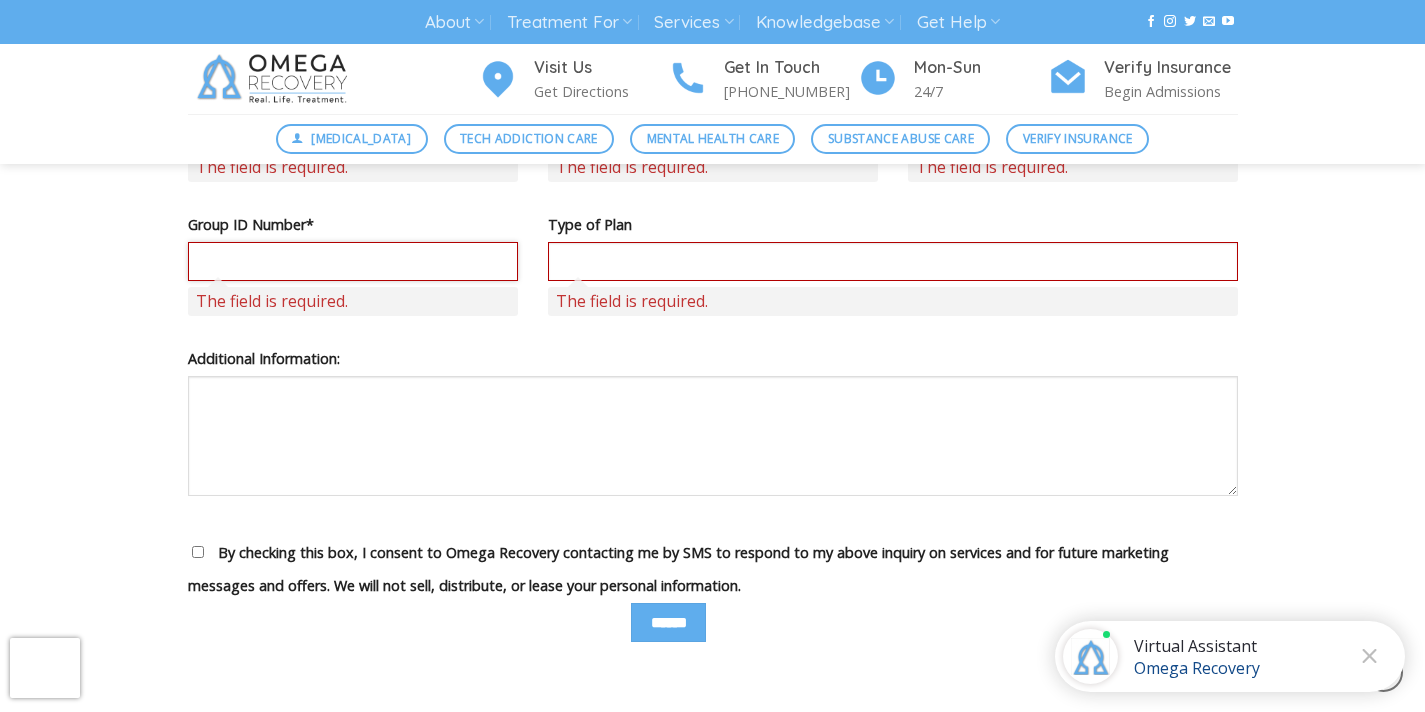 click at bounding box center [353, 261] 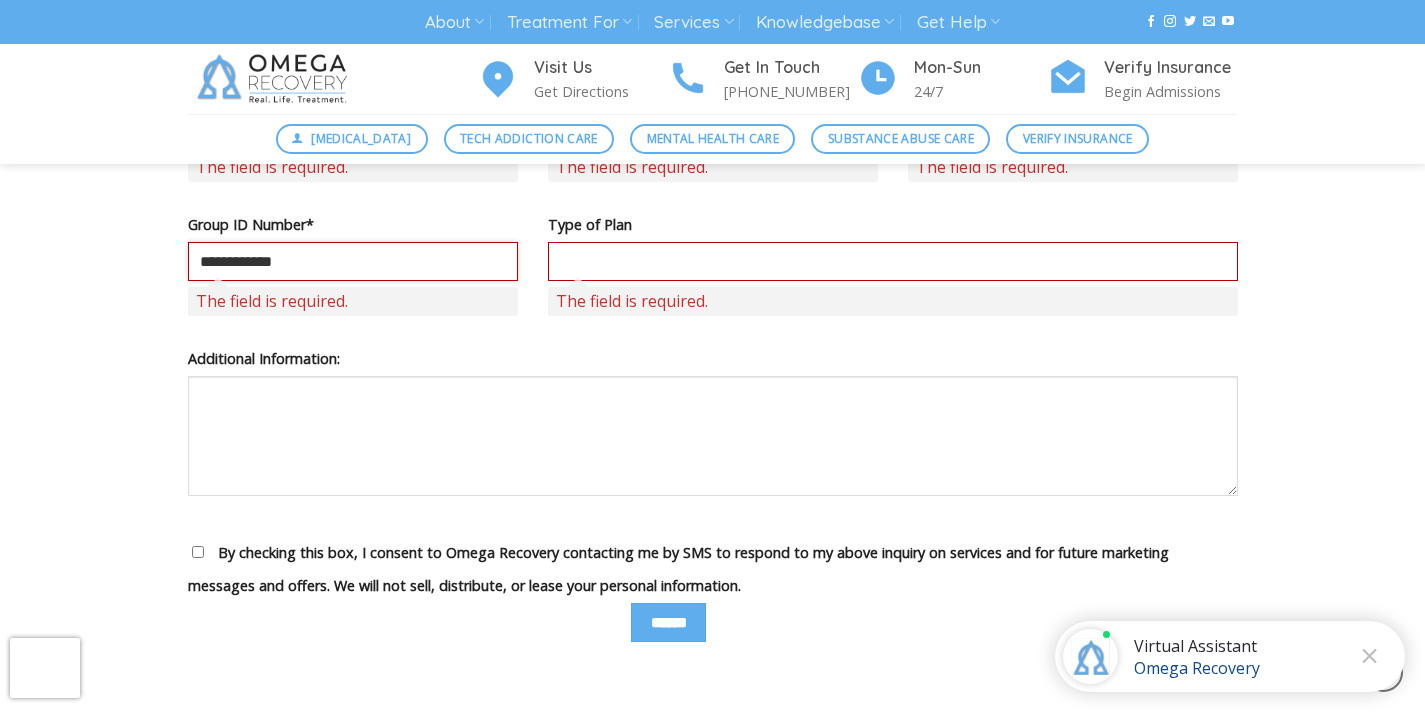 type on "**********" 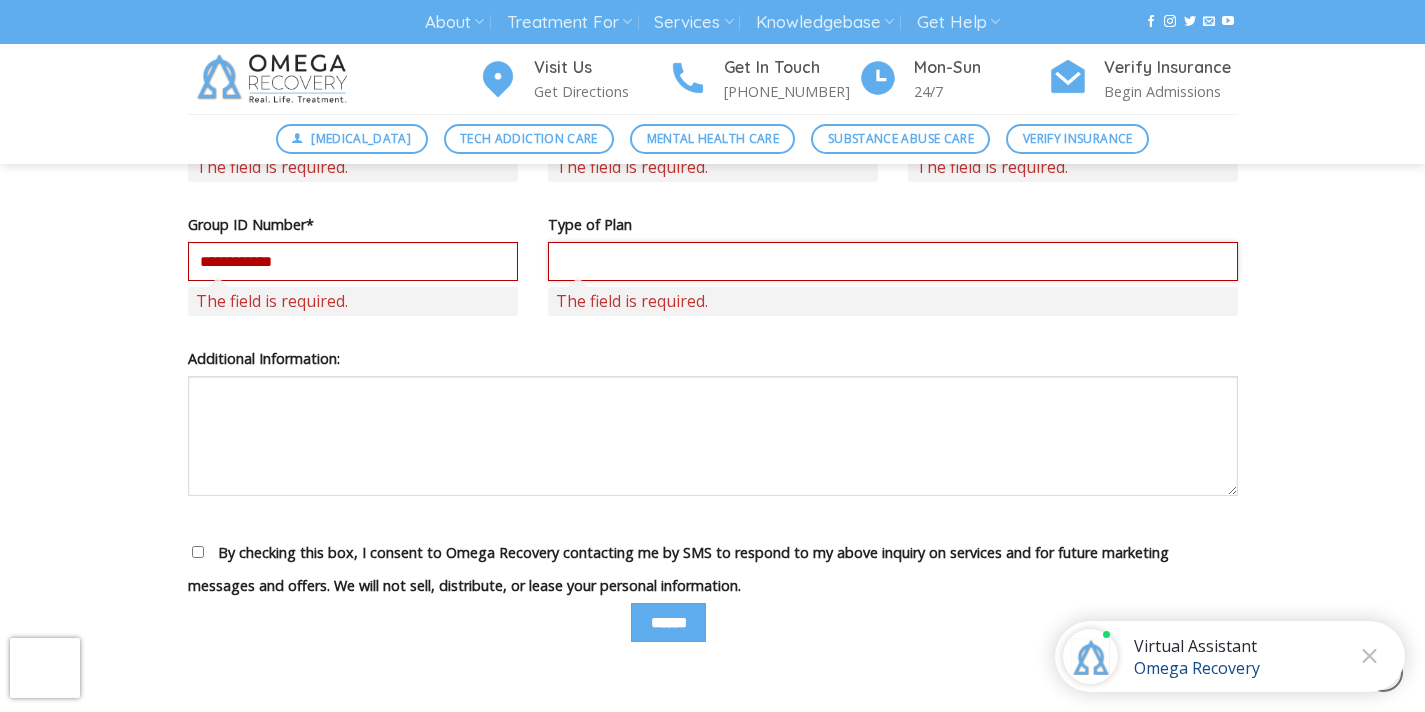 click at bounding box center [893, 261] 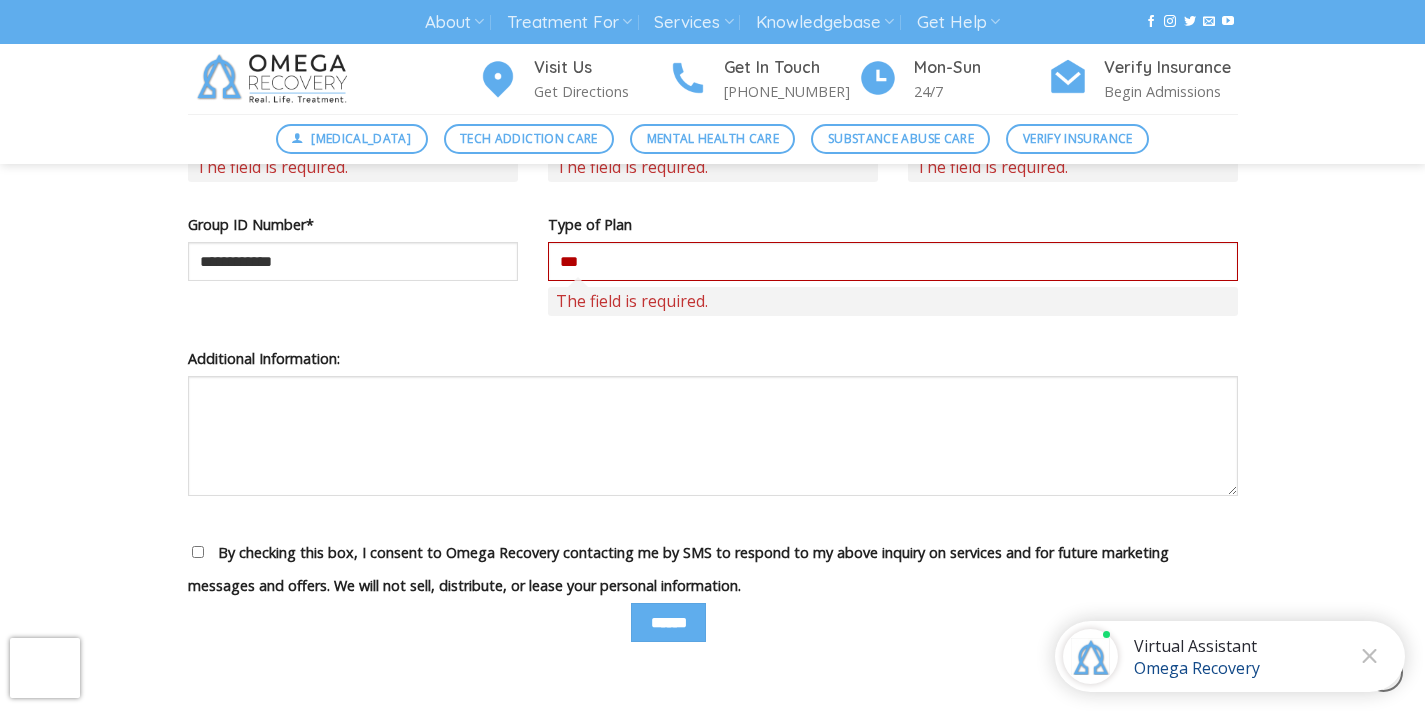 drag, startPoint x: 610, startPoint y: 269, endPoint x: 729, endPoint y: 336, distance: 136.565 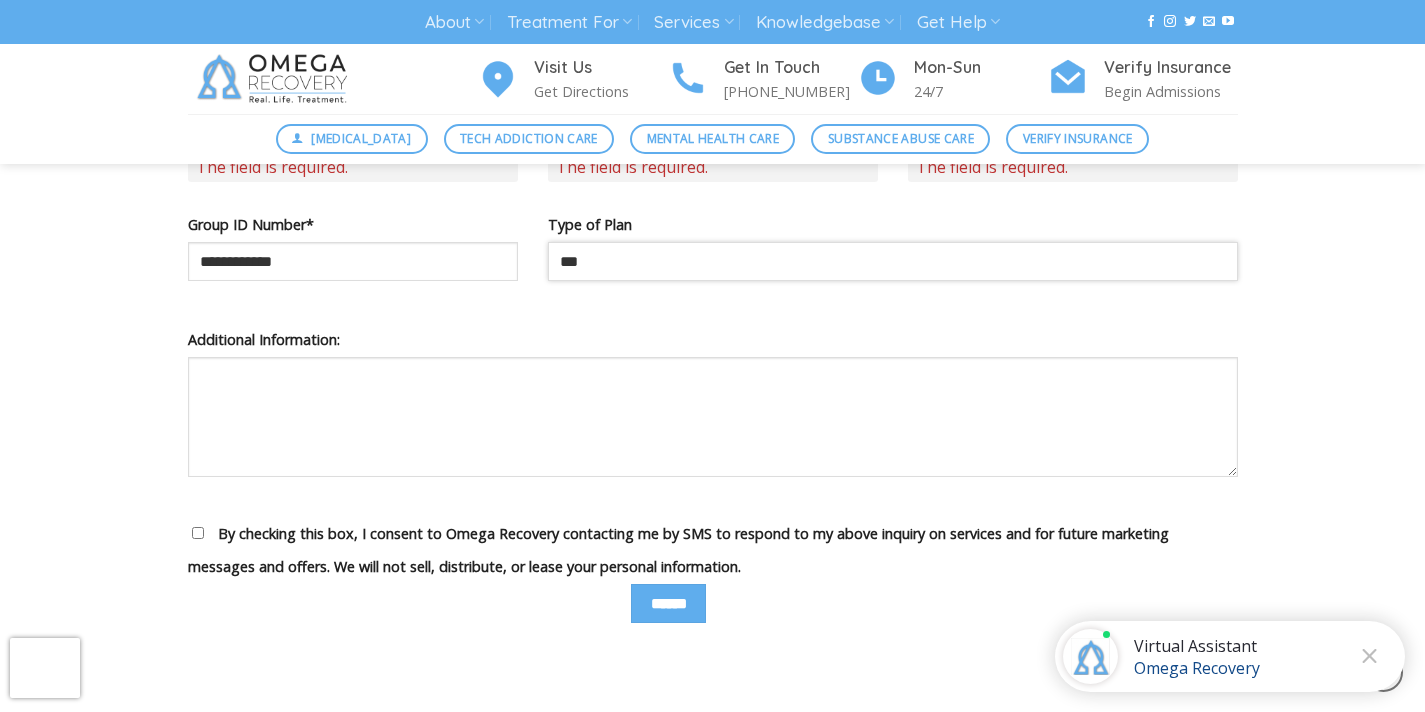 click on "***" at bounding box center (893, 261) 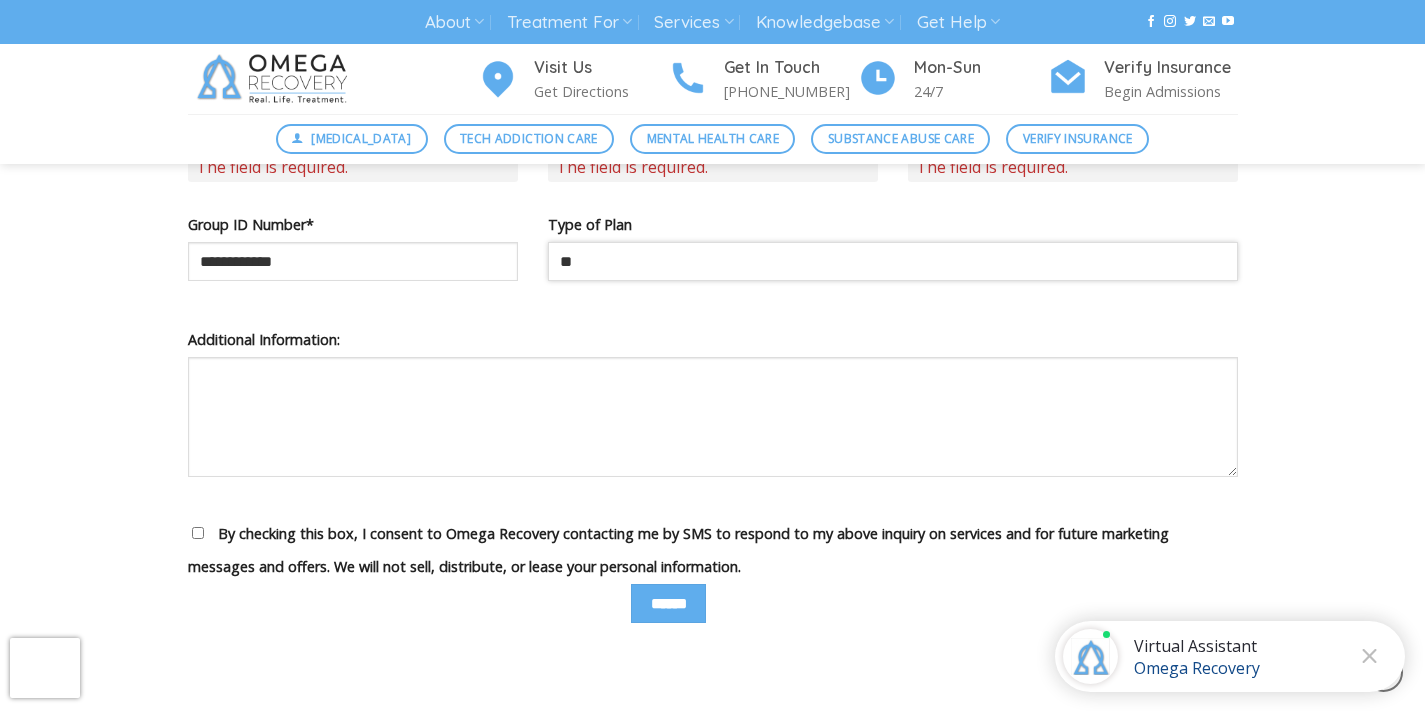 type on "*" 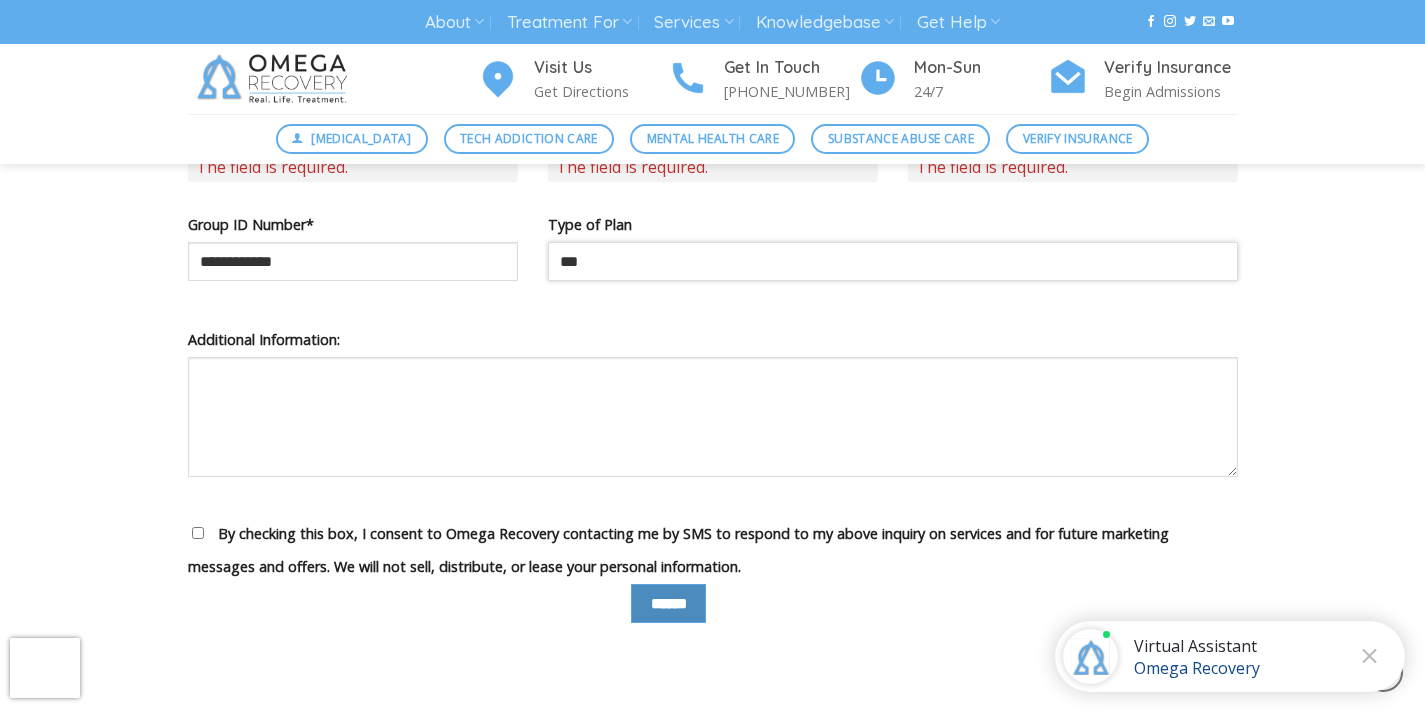type on "***" 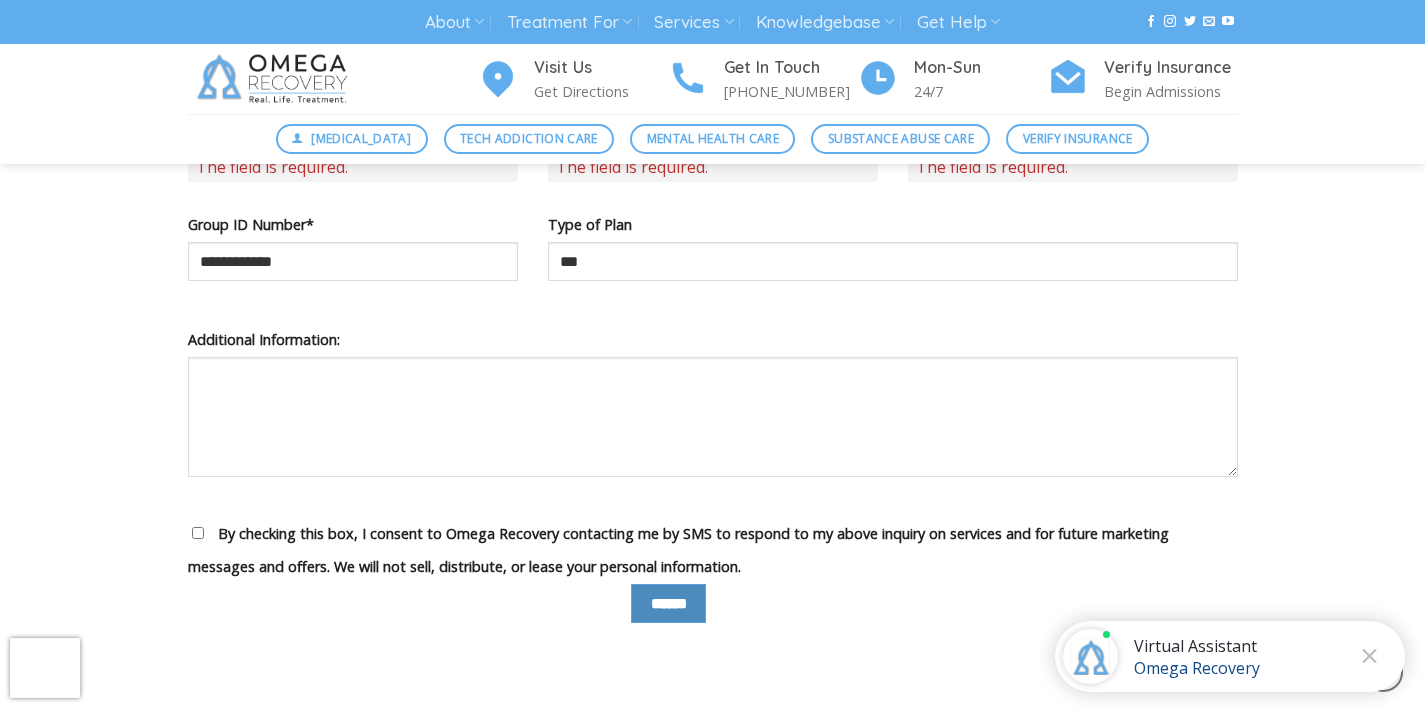 click on "******" at bounding box center (668, 603) 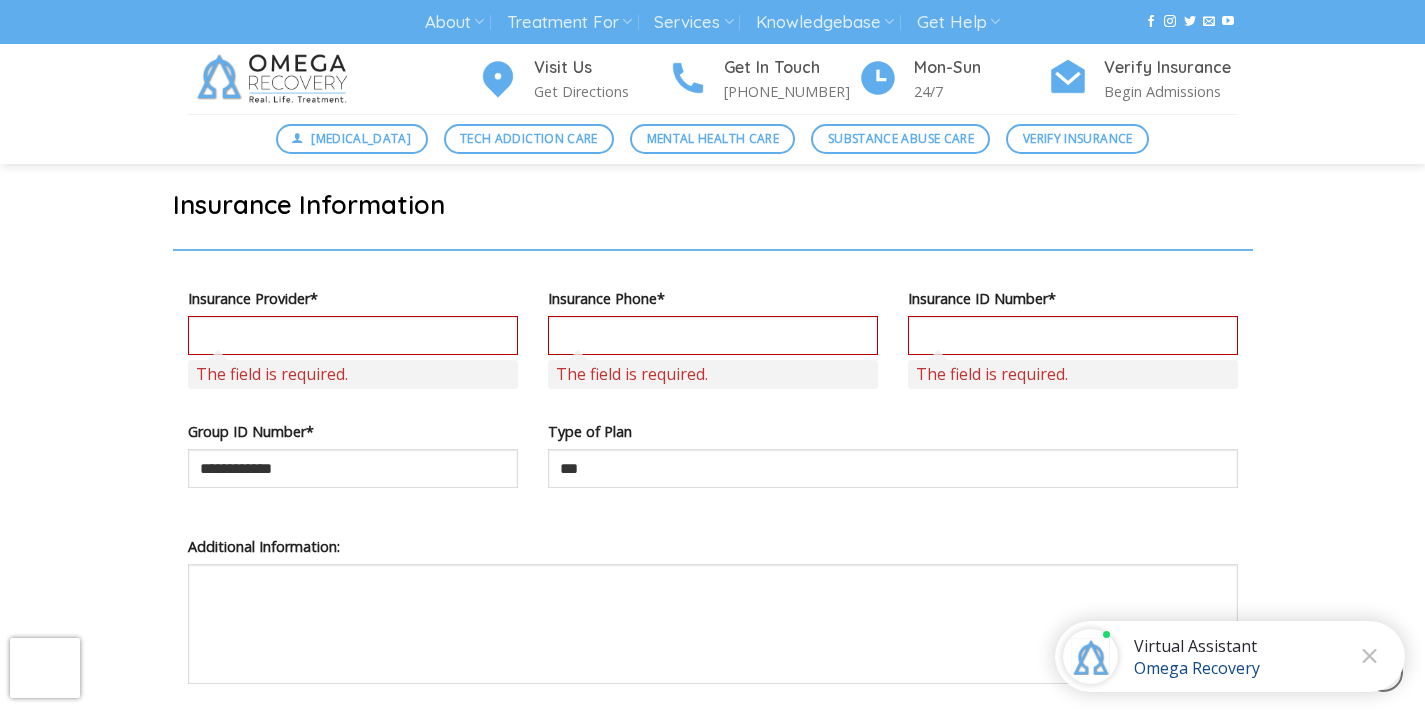 scroll, scrollTop: 1784, scrollLeft: 0, axis: vertical 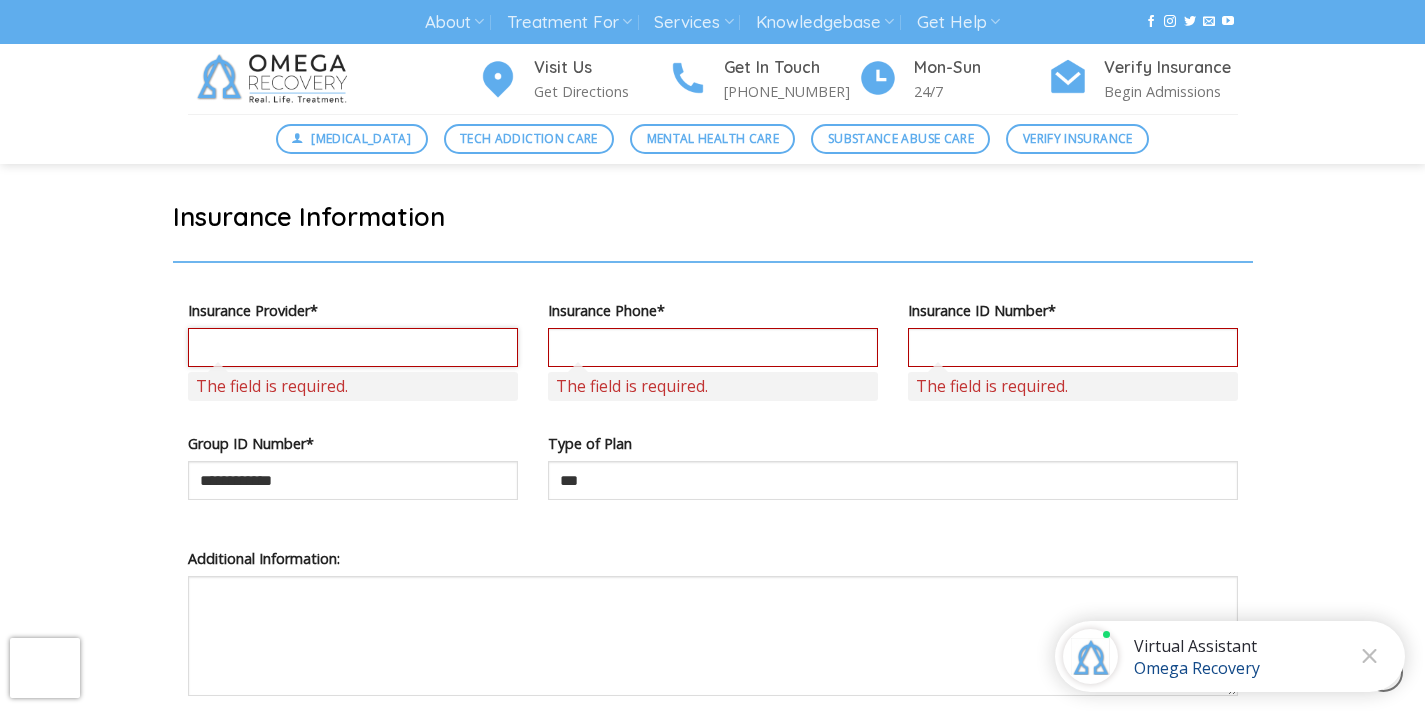 click at bounding box center [353, 347] 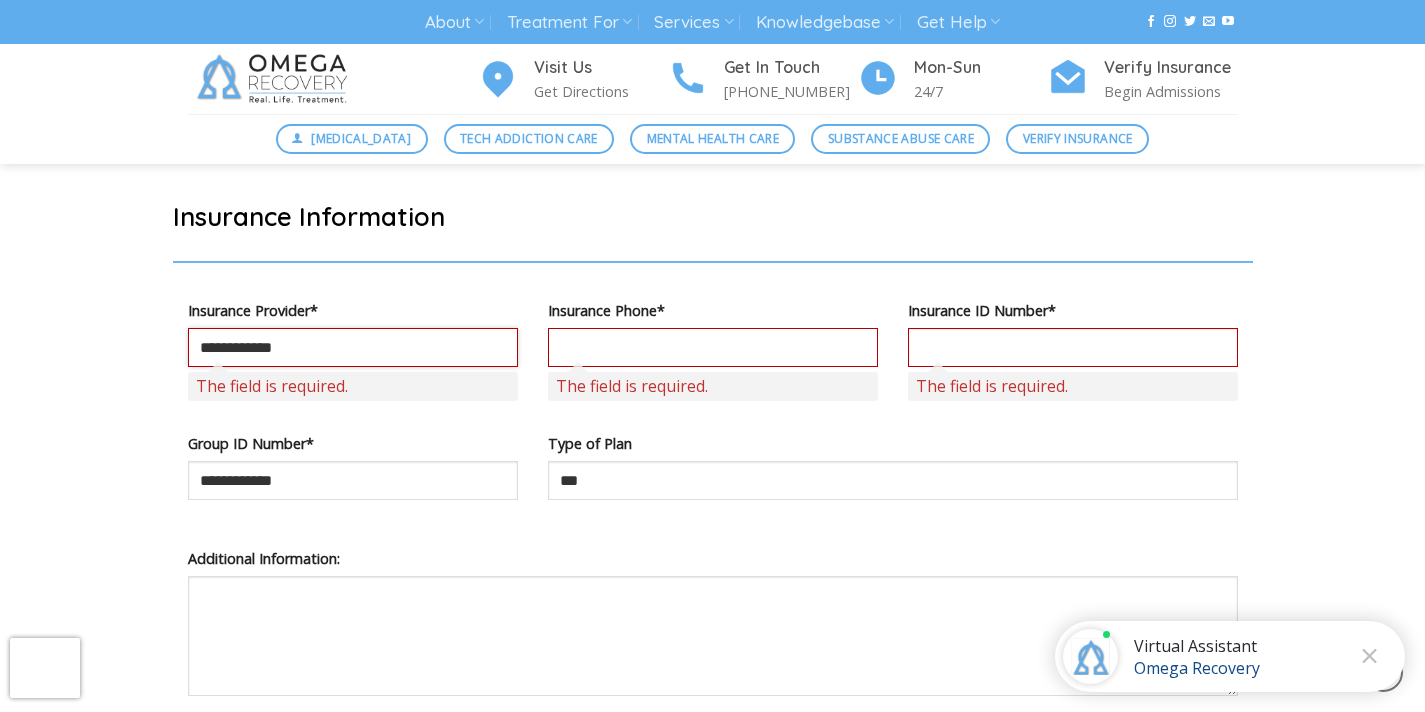 type on "**********" 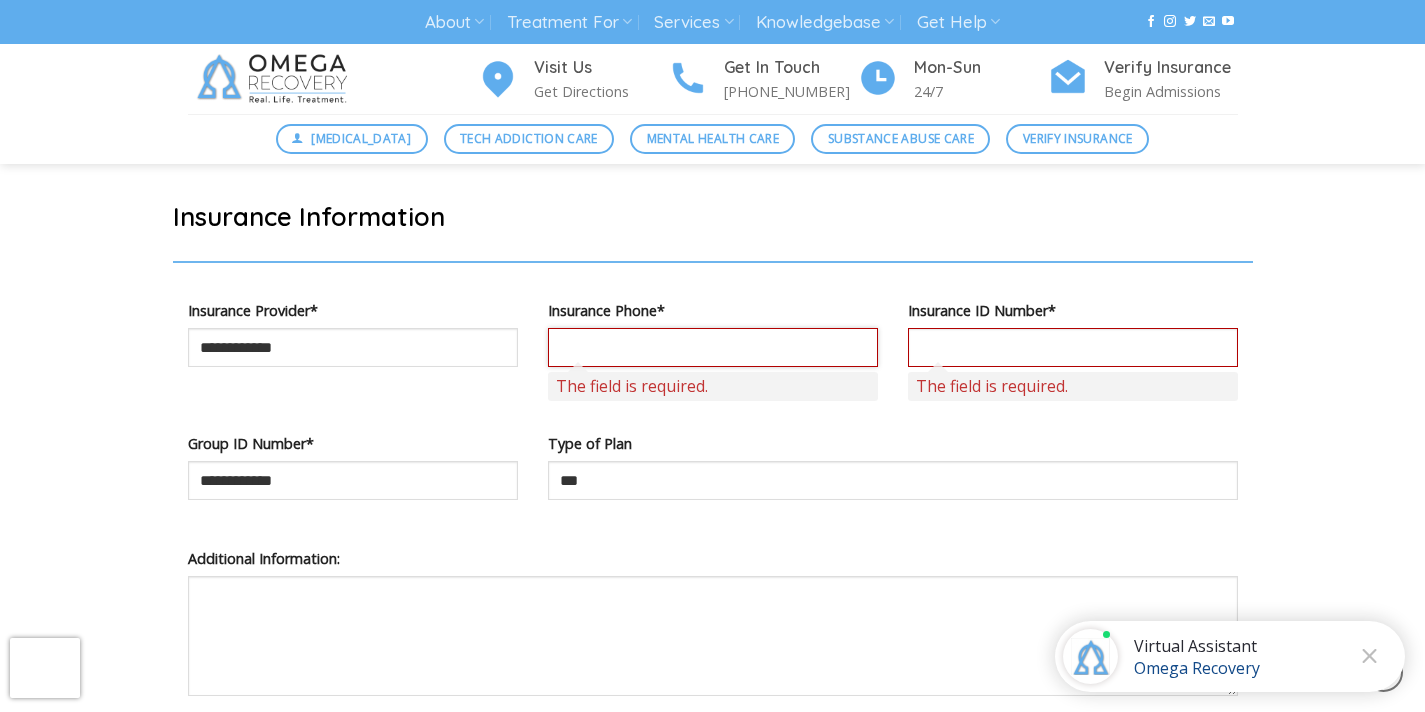 click at bounding box center (713, 347) 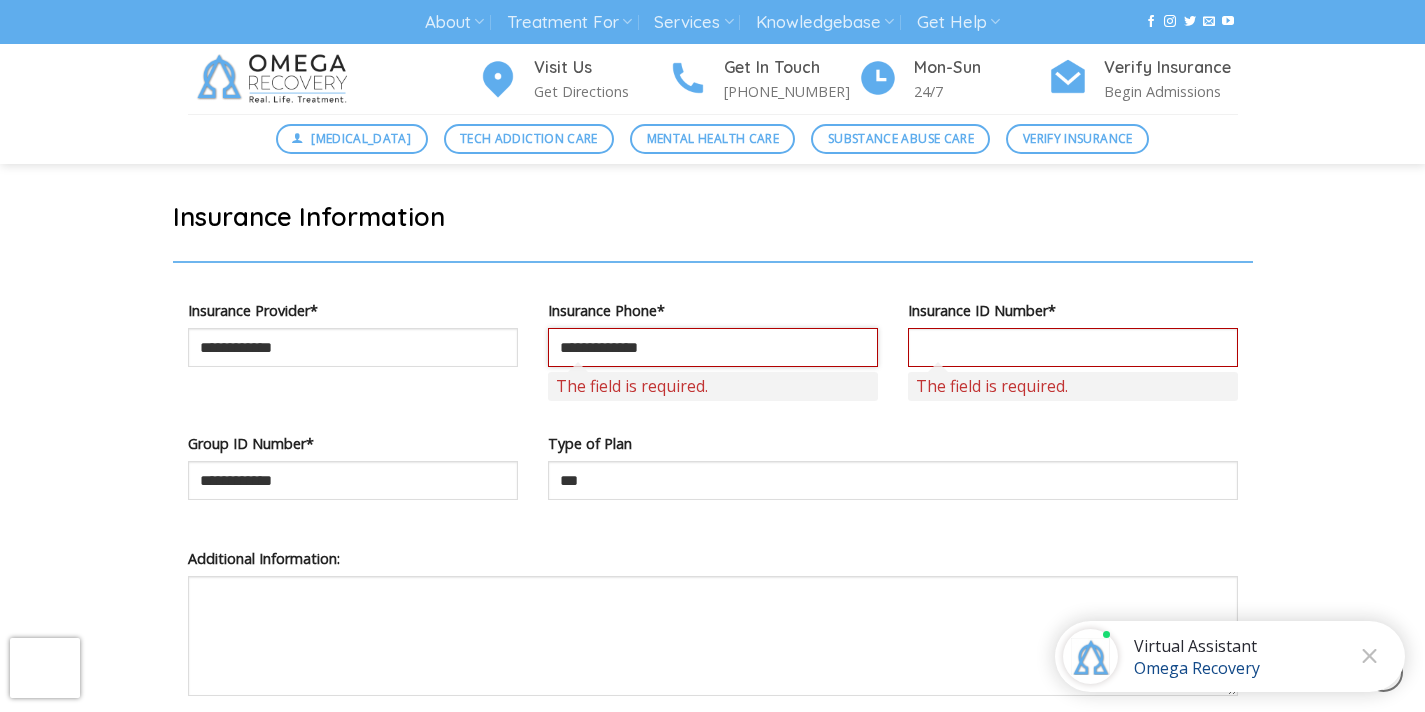 click on "**********" at bounding box center [713, 347] 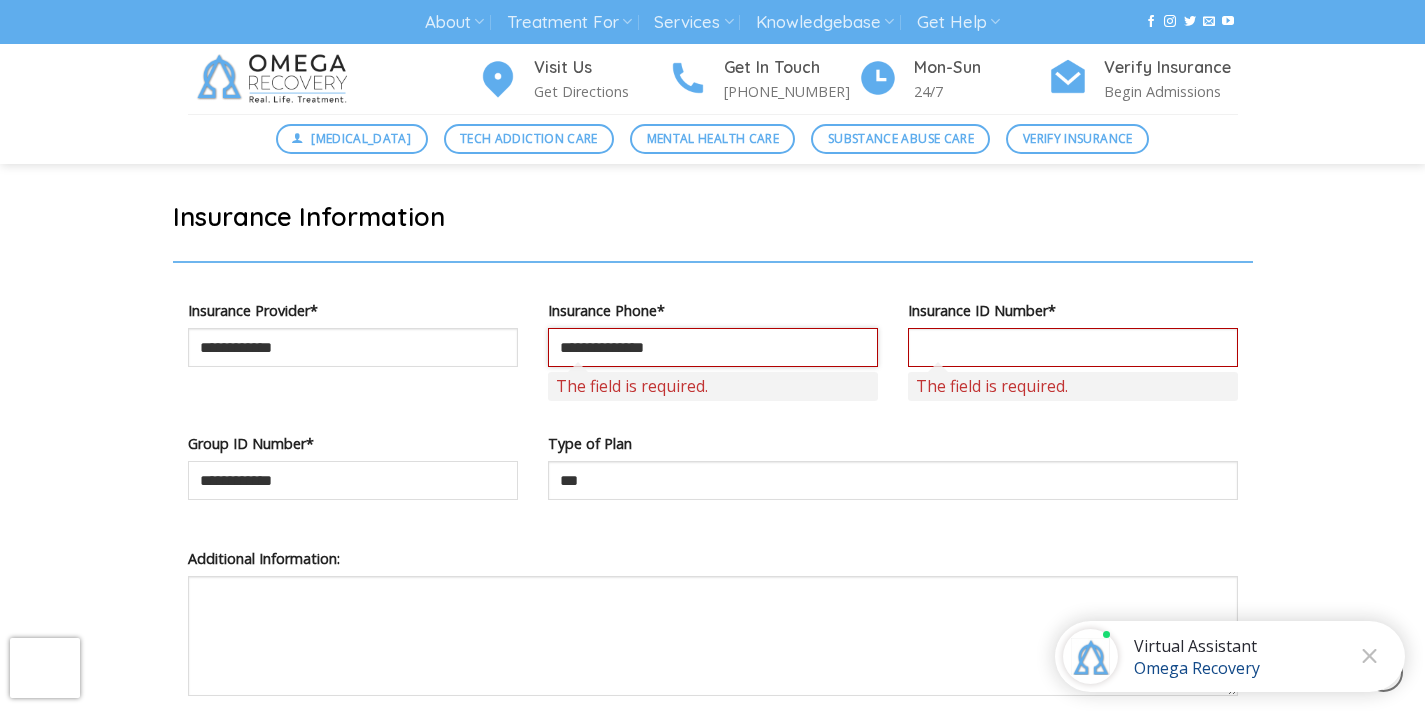 type on "**********" 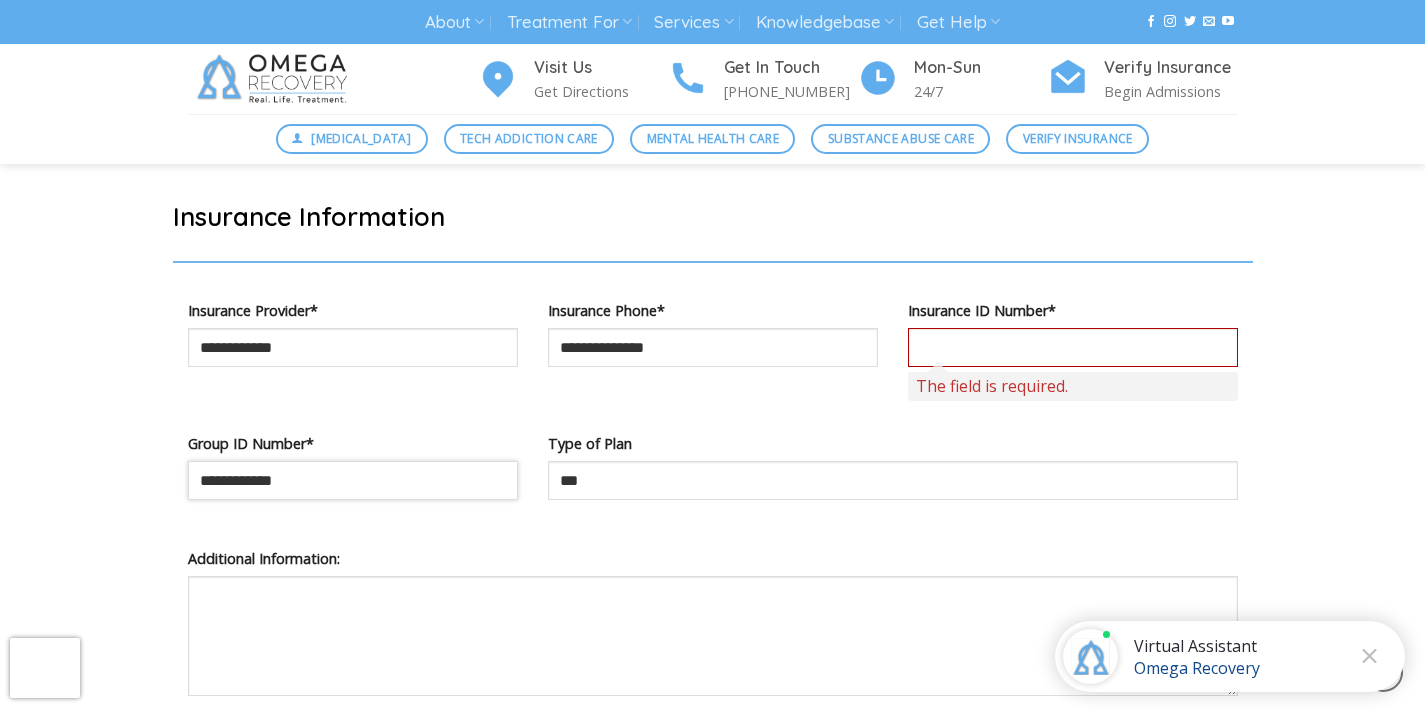 drag, startPoint x: 314, startPoint y: 479, endPoint x: 180, endPoint y: 479, distance: 134 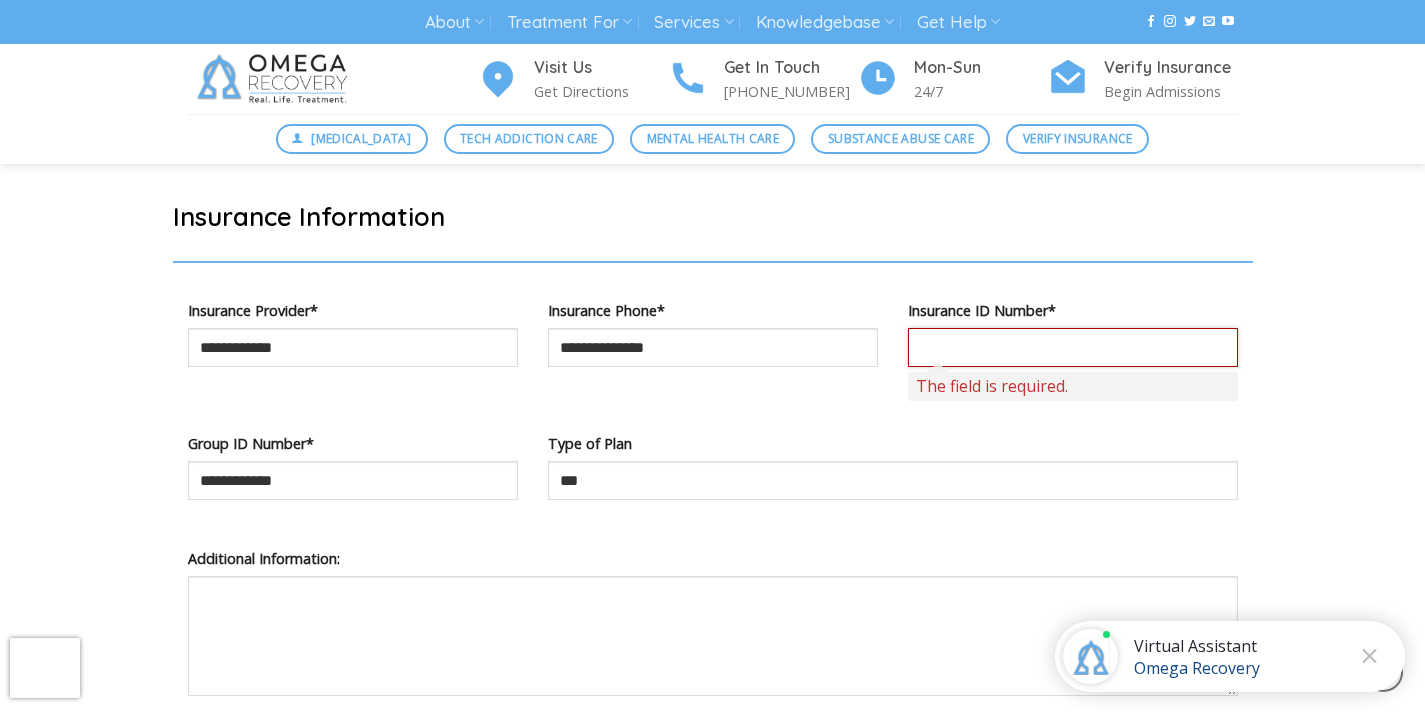 click at bounding box center (1073, 347) 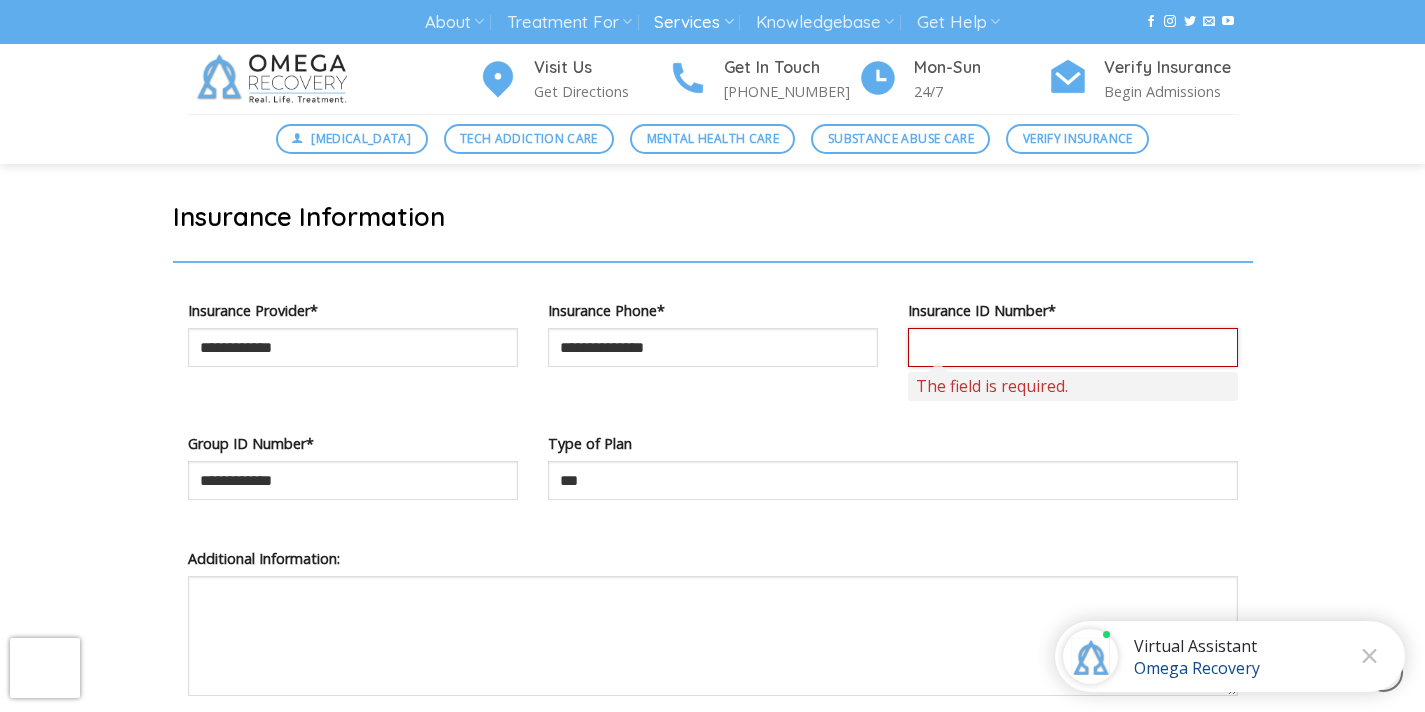paste on "**********" 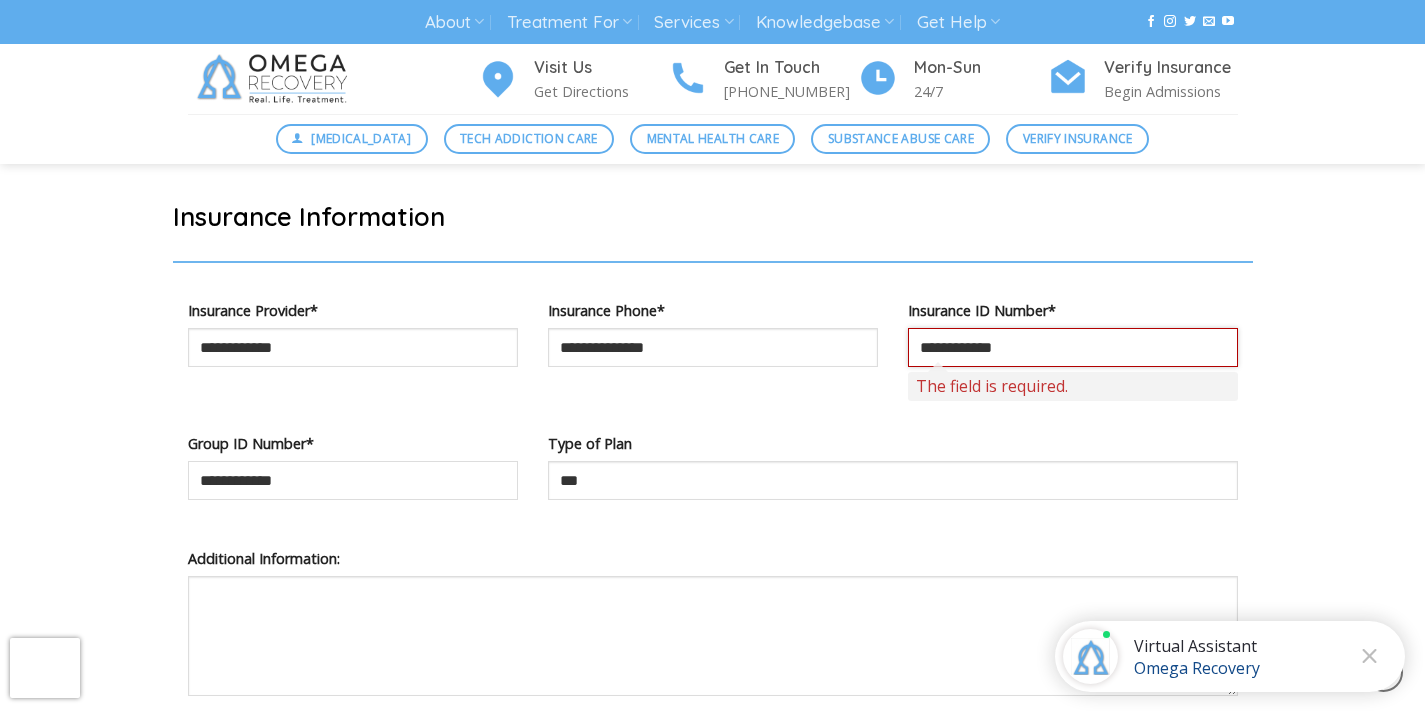 type on "**********" 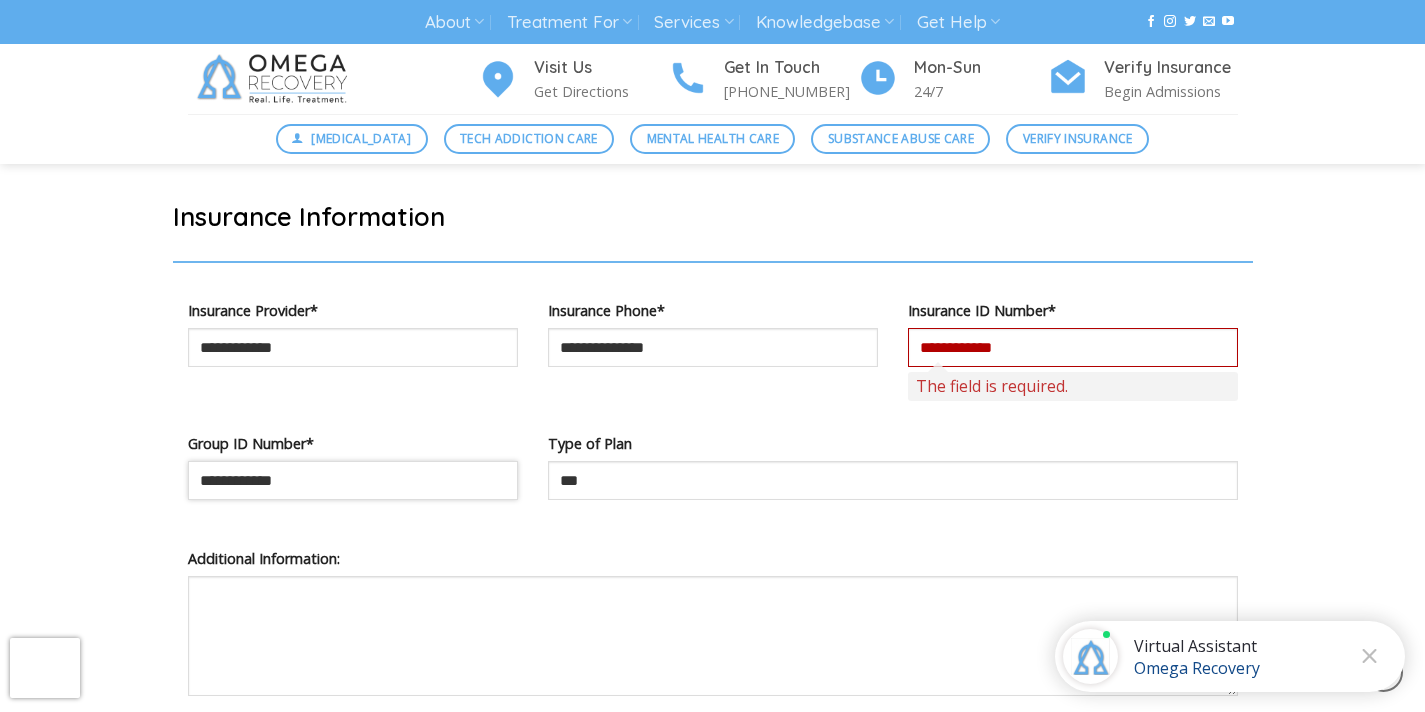 click on "**********" at bounding box center [353, 480] 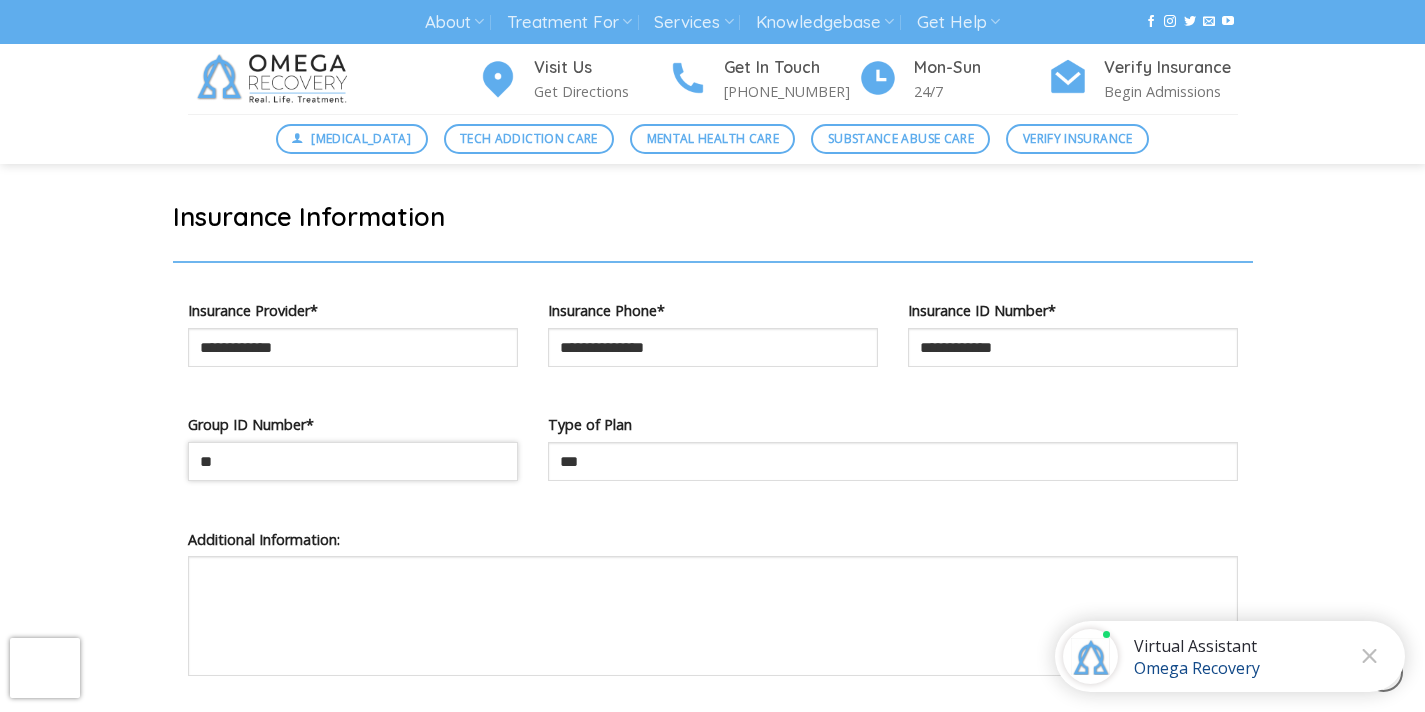 type on "*" 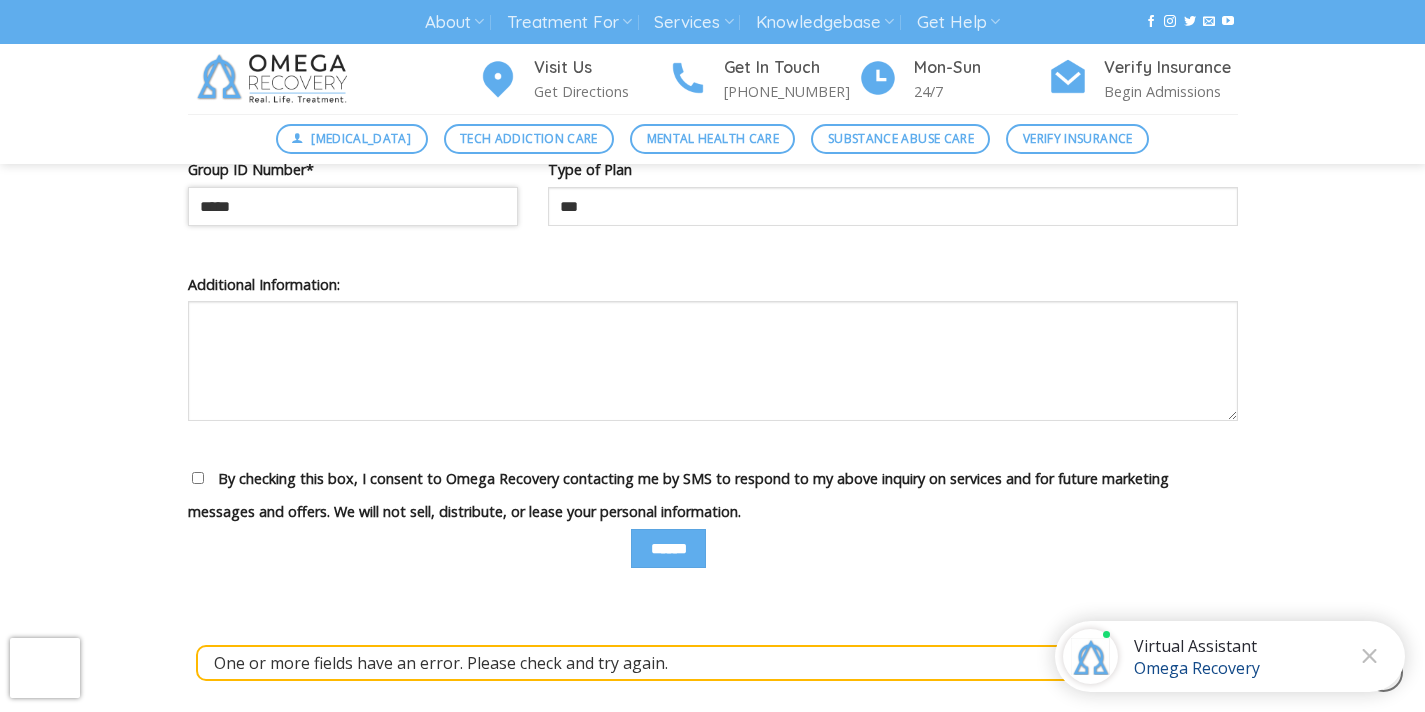 scroll, scrollTop: 2039, scrollLeft: 0, axis: vertical 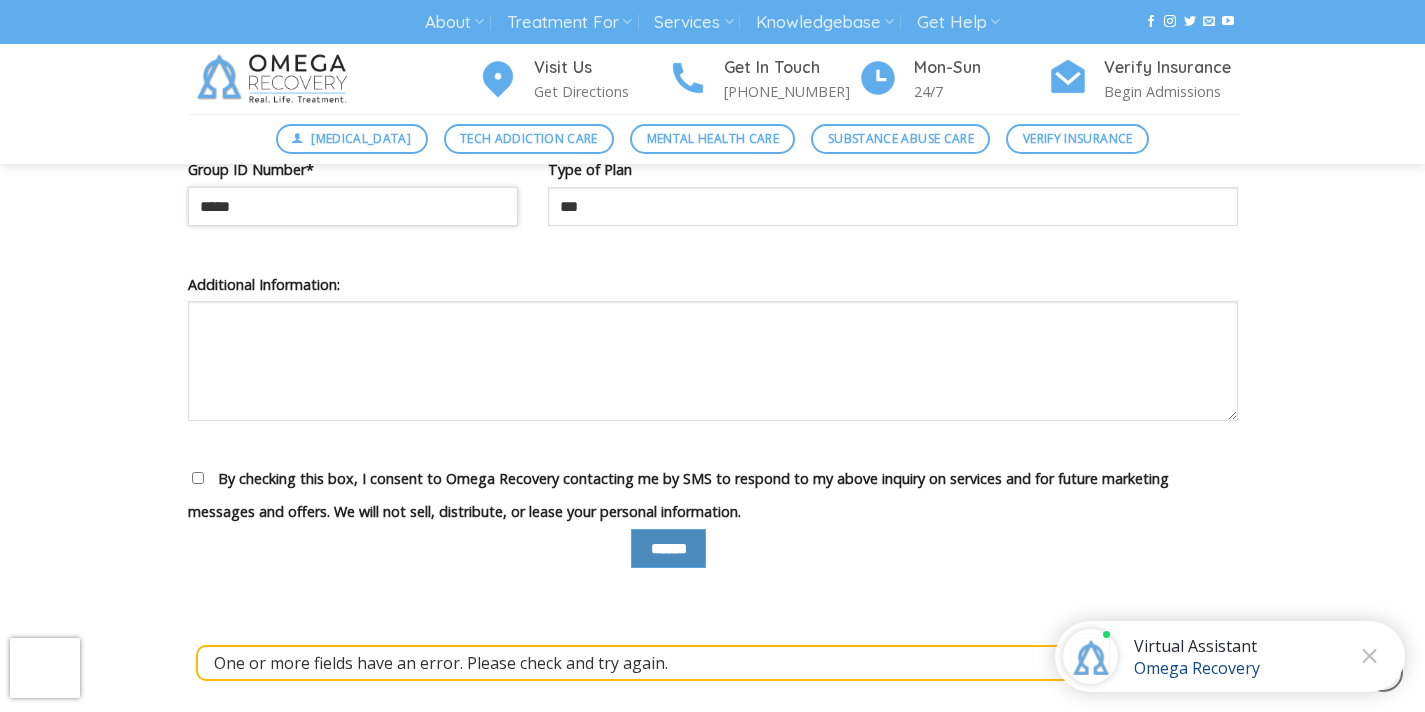 type on "*****" 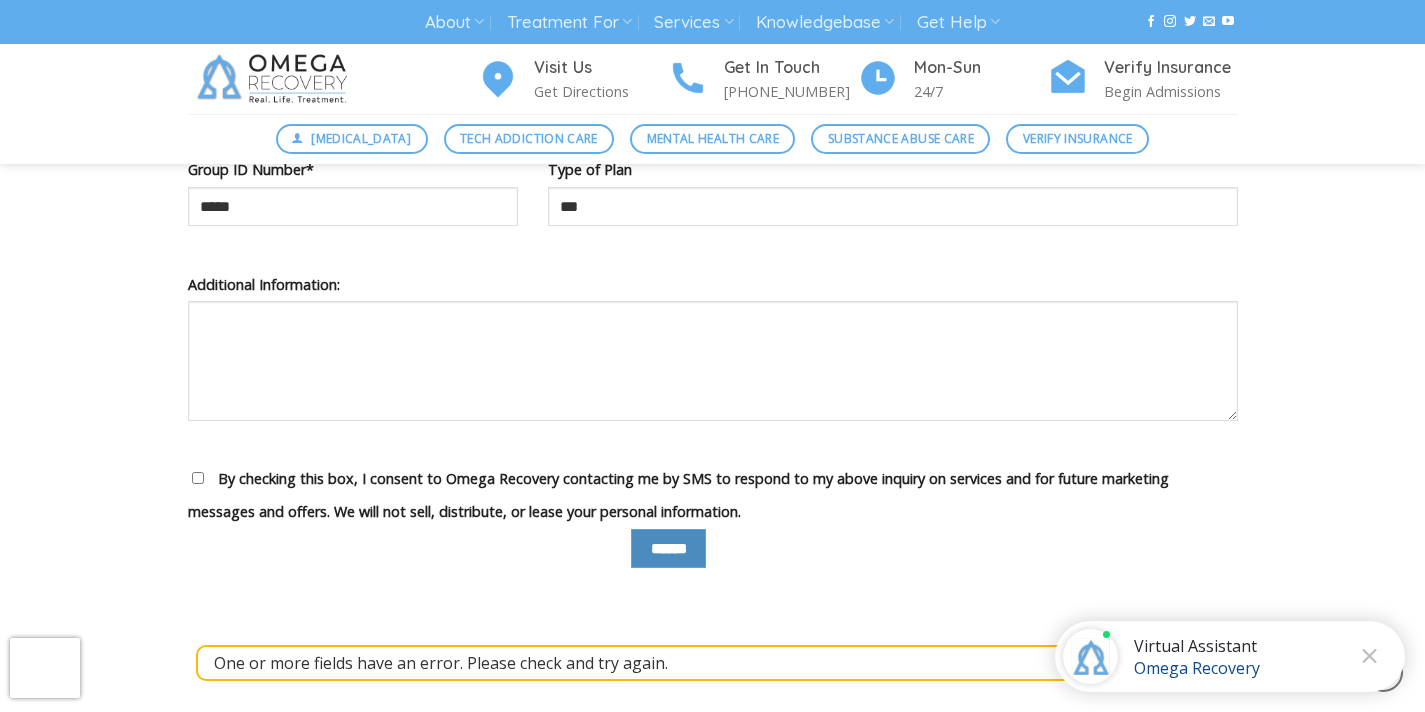 click on "******" at bounding box center (668, 548) 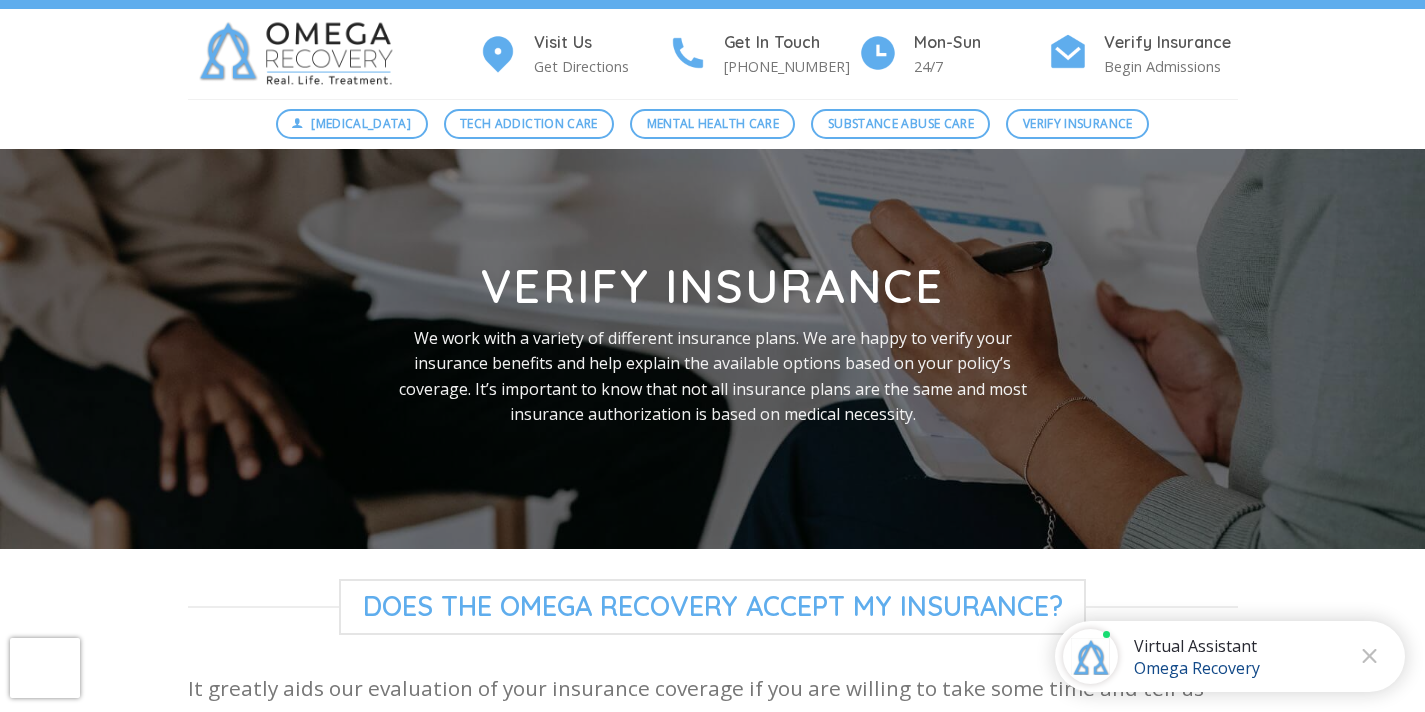 scroll, scrollTop: 28, scrollLeft: 0, axis: vertical 